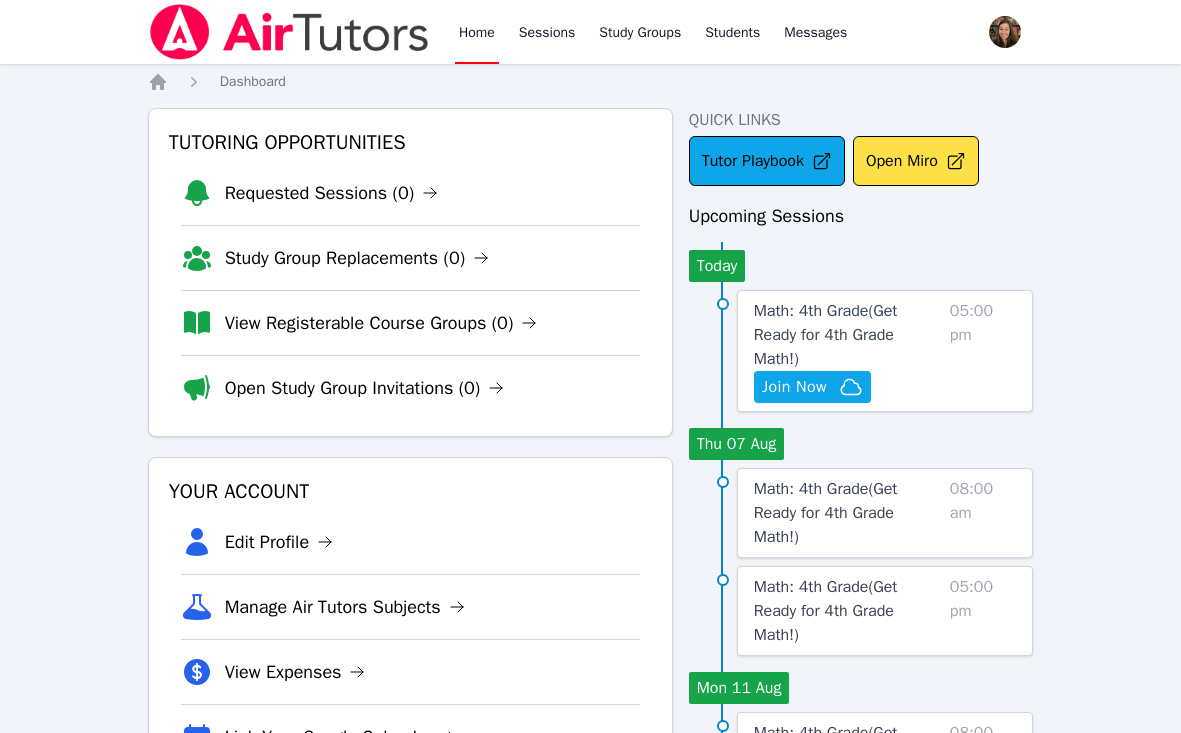 scroll, scrollTop: 0, scrollLeft: 0, axis: both 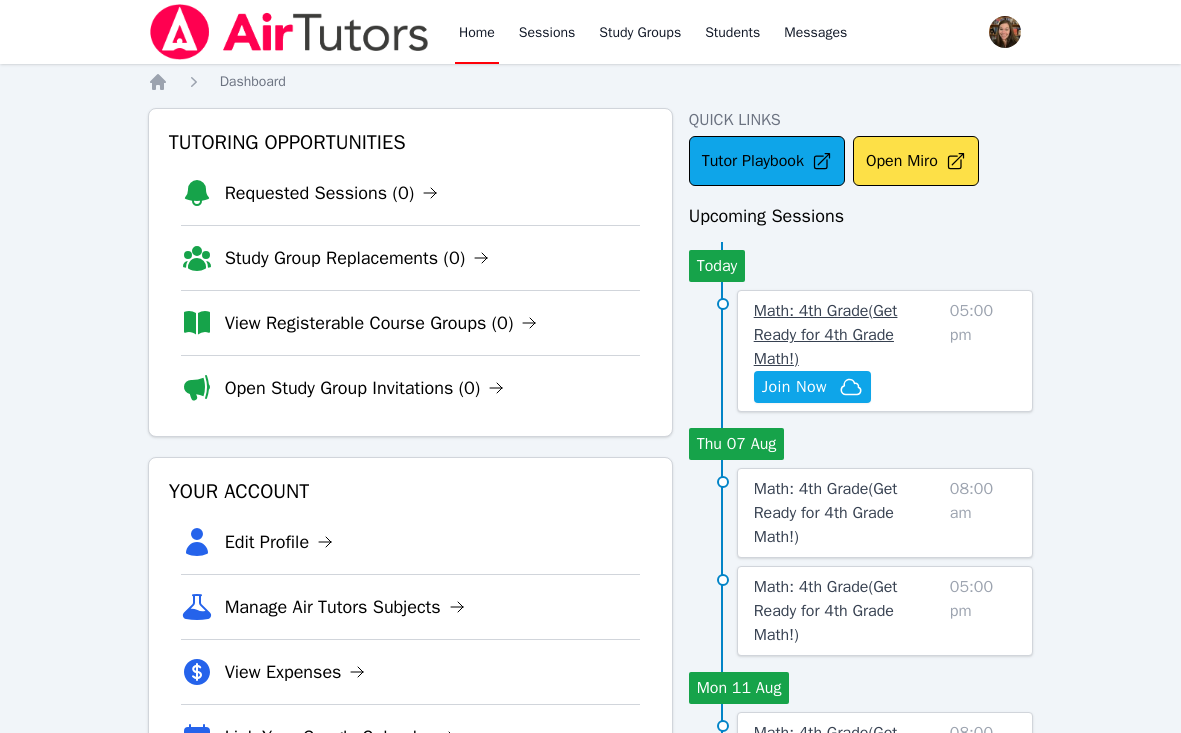 click on "Math: 4th Grade  ( Get Ready for 4th Grade Math! )" at bounding box center [826, 335] 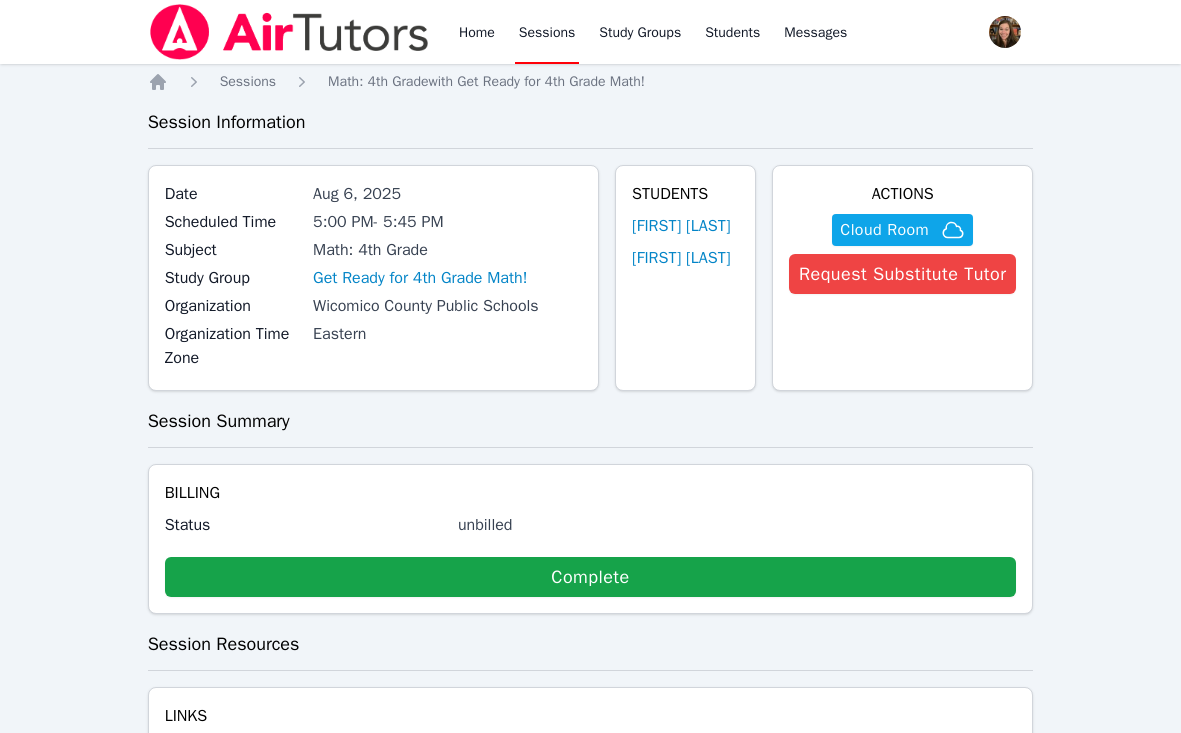 scroll, scrollTop: 0, scrollLeft: 0, axis: both 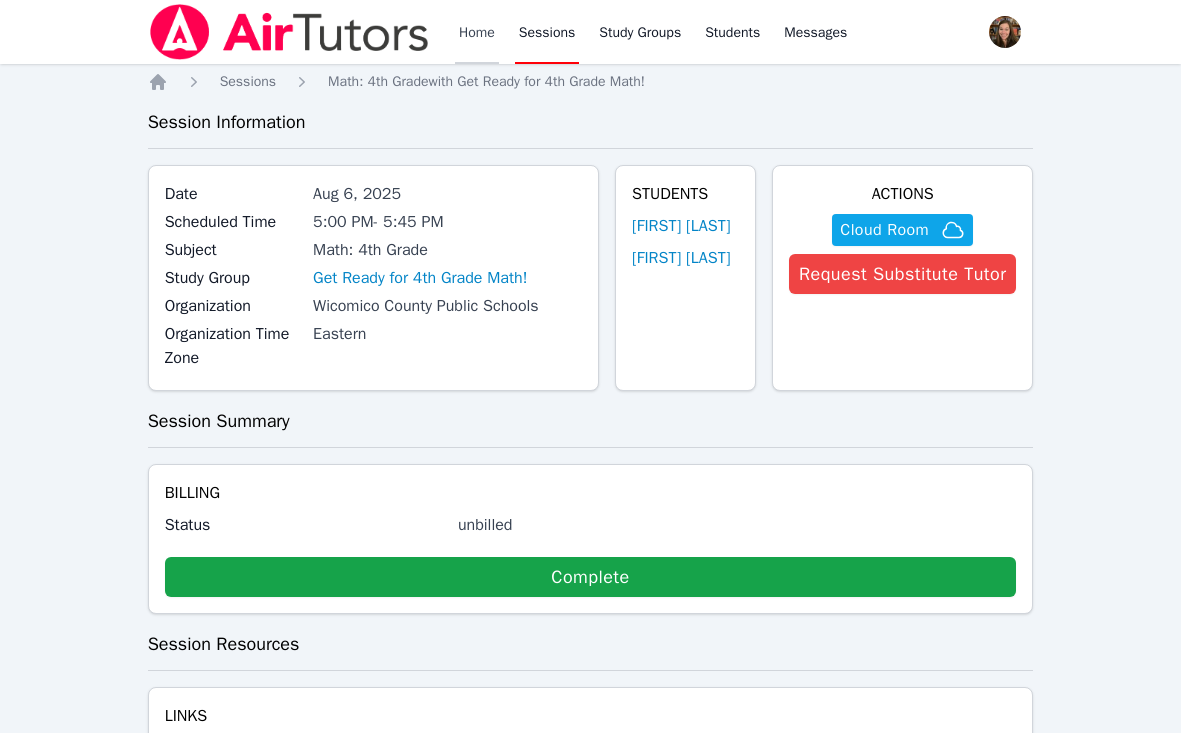 click on "Home" at bounding box center [477, 32] 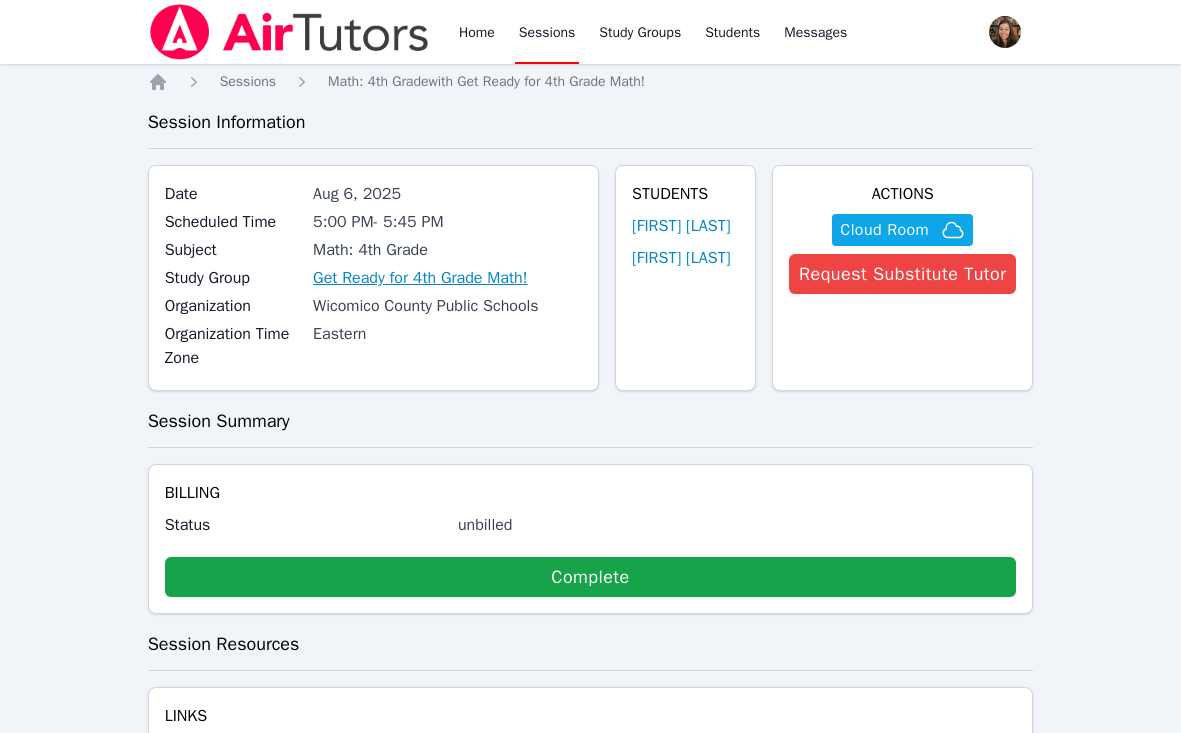 click on "Get Ready for 4th Grade Math!" at bounding box center [420, 278] 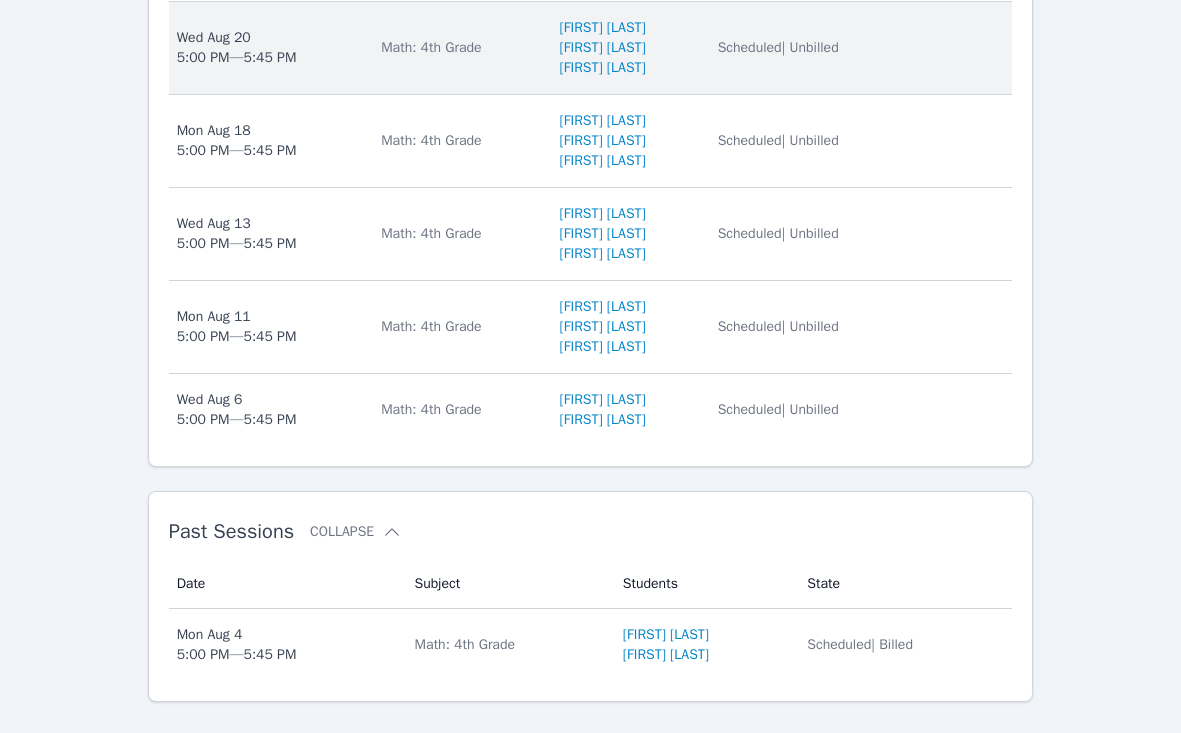 scroll, scrollTop: 929, scrollLeft: 0, axis: vertical 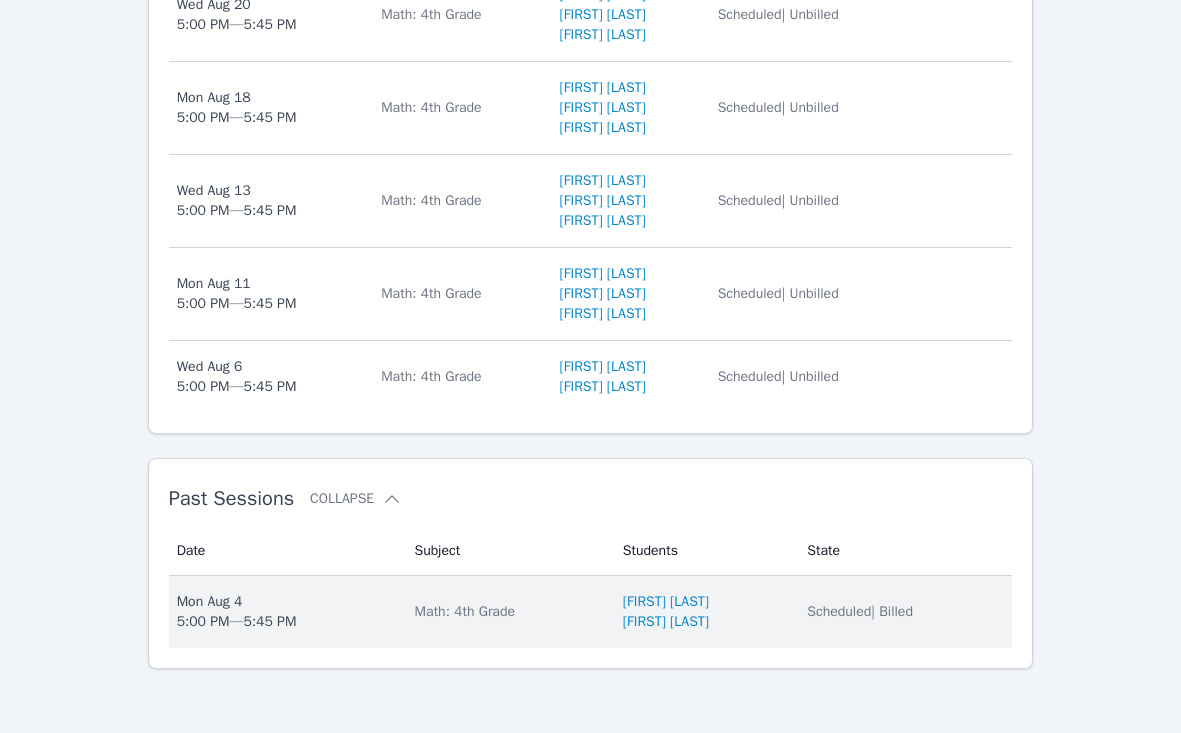 click on "Scheduled  |   Billed" at bounding box center (860, 611) 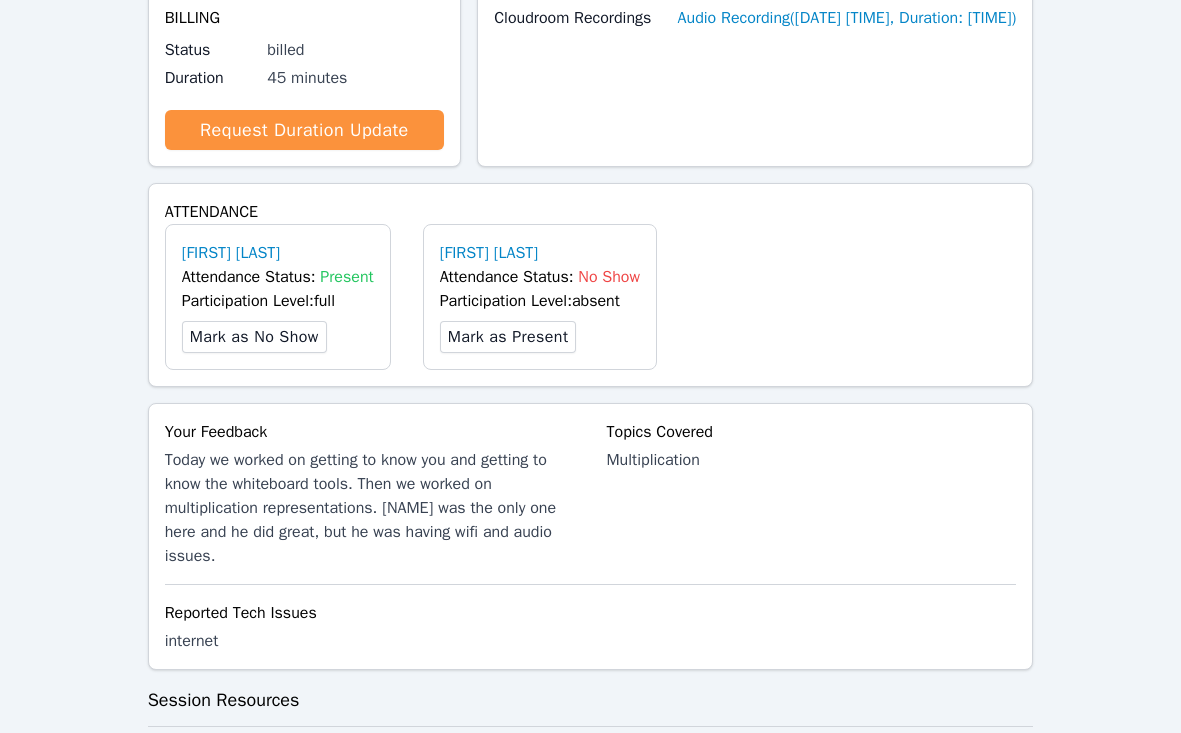 scroll, scrollTop: 0, scrollLeft: 0, axis: both 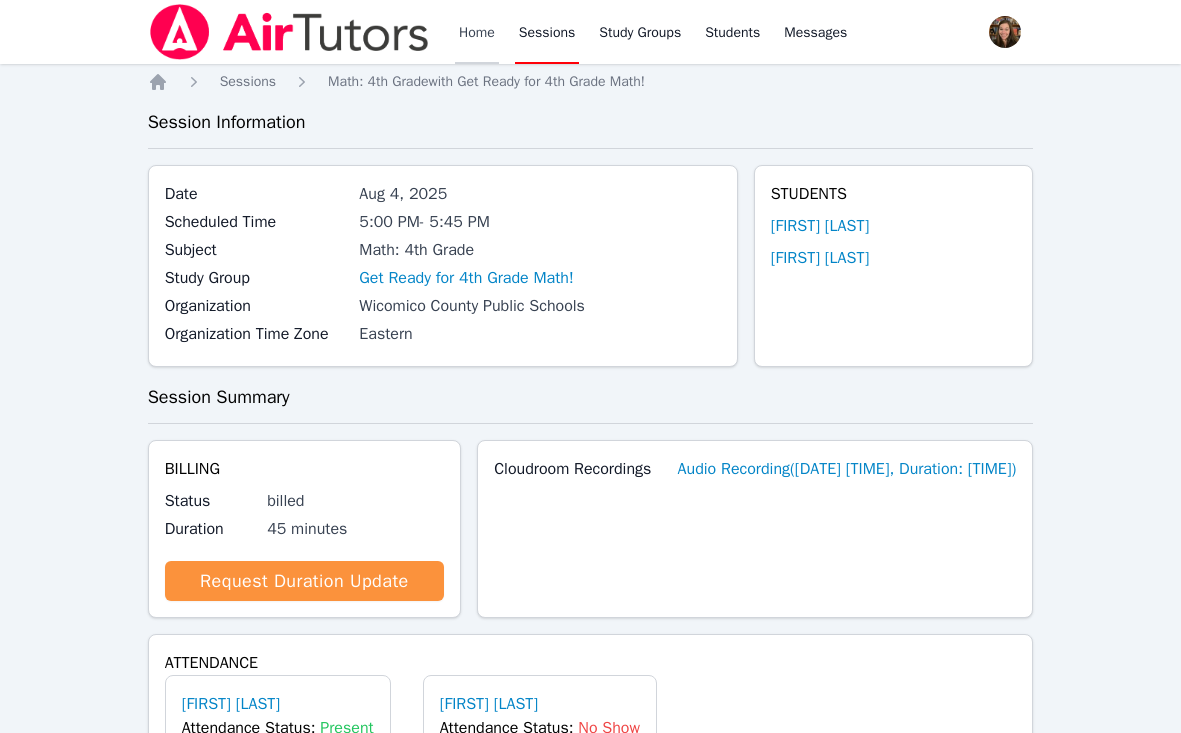 click on "Home" at bounding box center (477, 32) 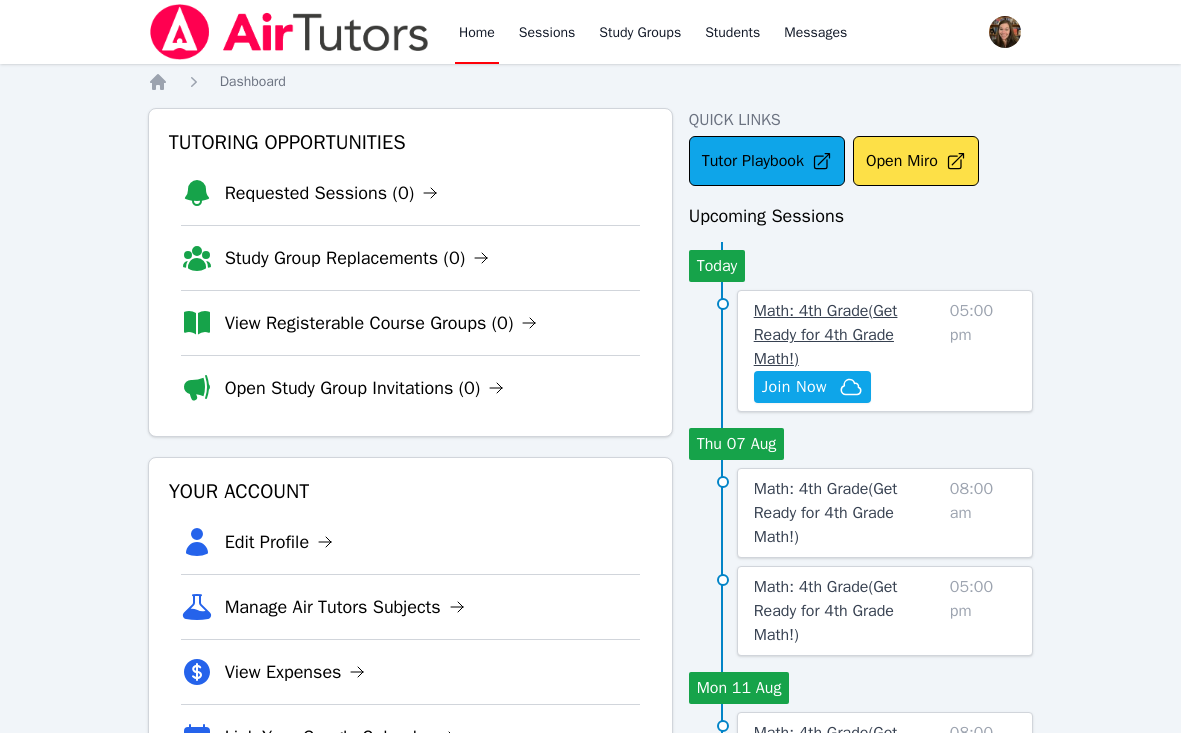 click on "Math: 4th Grade  ( Get Ready for 4th Grade Math! )" at bounding box center (826, 335) 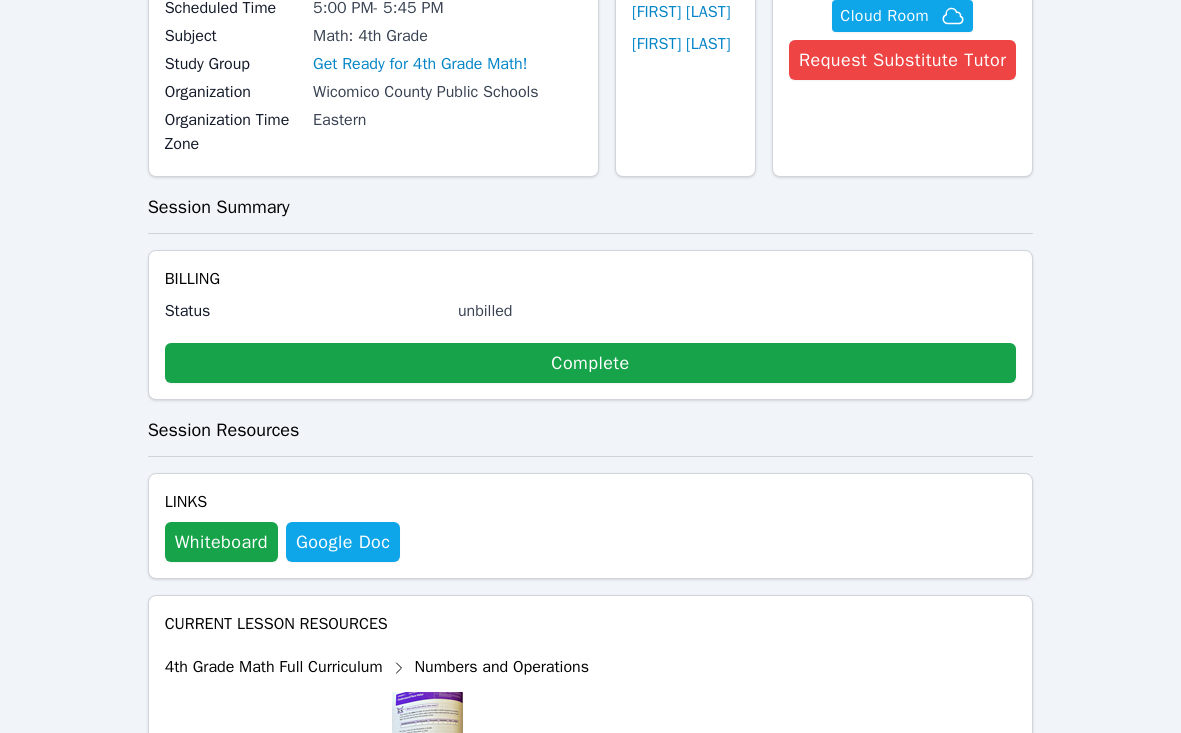 scroll, scrollTop: 492, scrollLeft: 0, axis: vertical 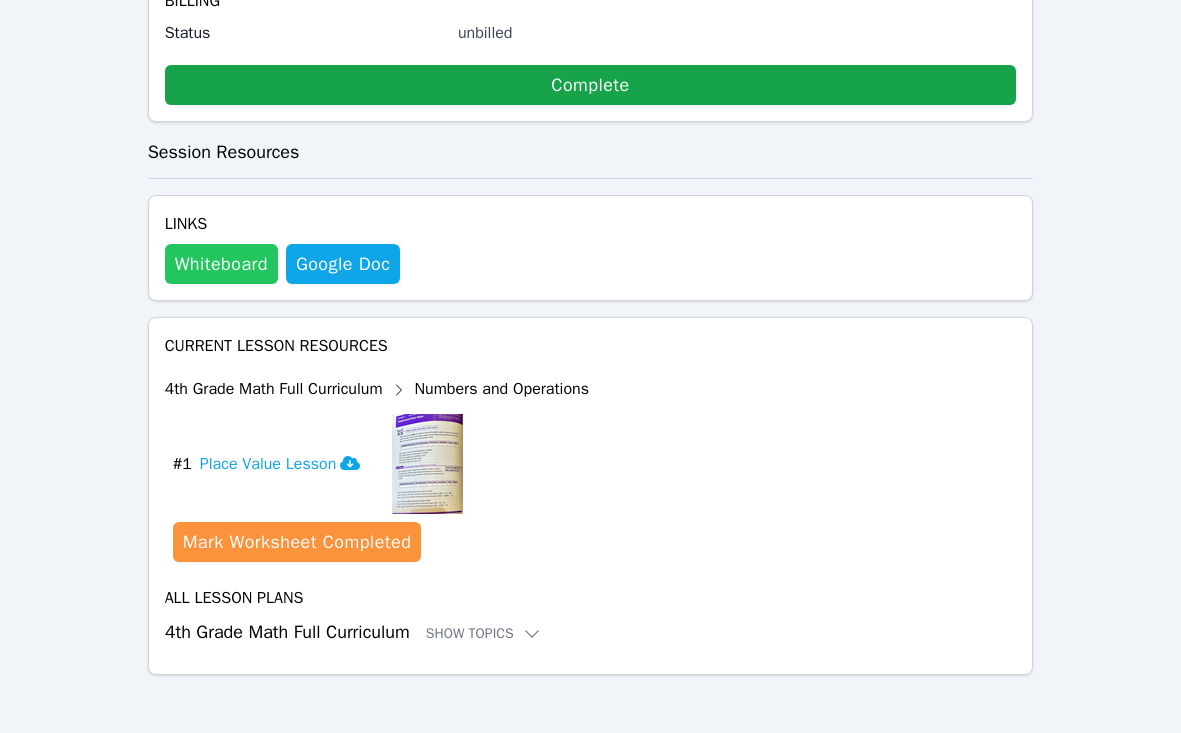 click on "Whiteboard" at bounding box center [221, 264] 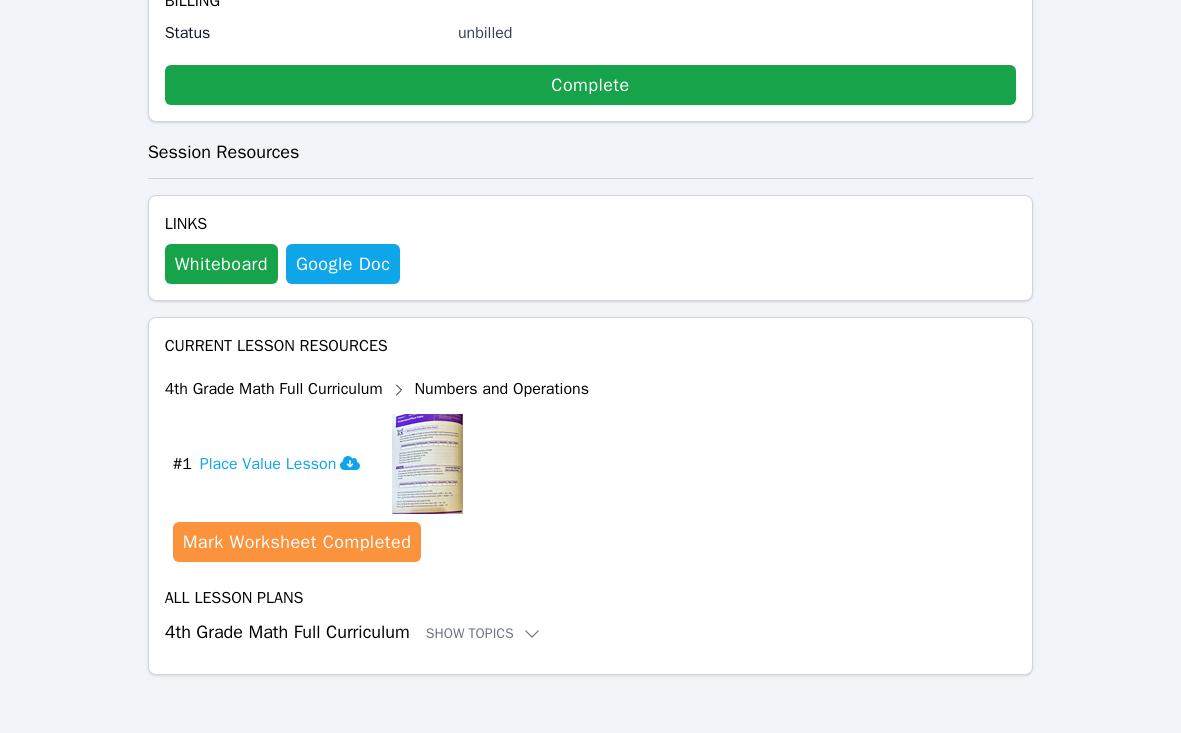 scroll, scrollTop: 0, scrollLeft: 0, axis: both 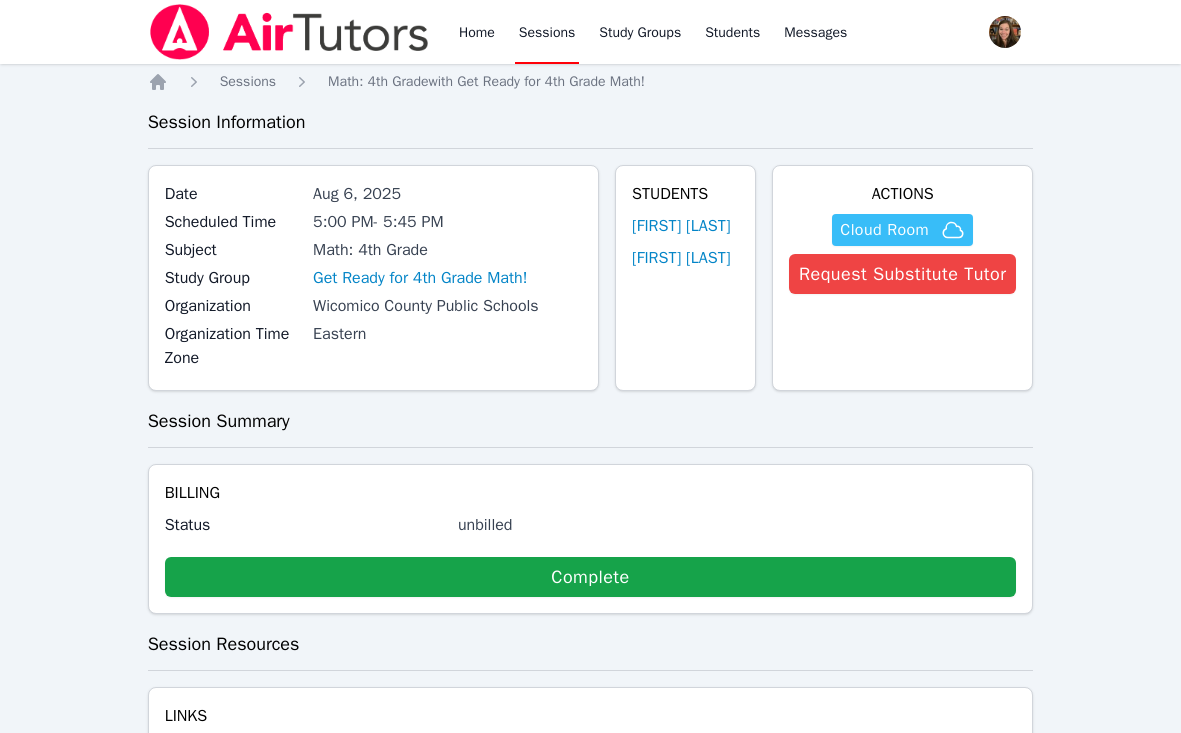 click on "Cloud Room" at bounding box center (902, 230) 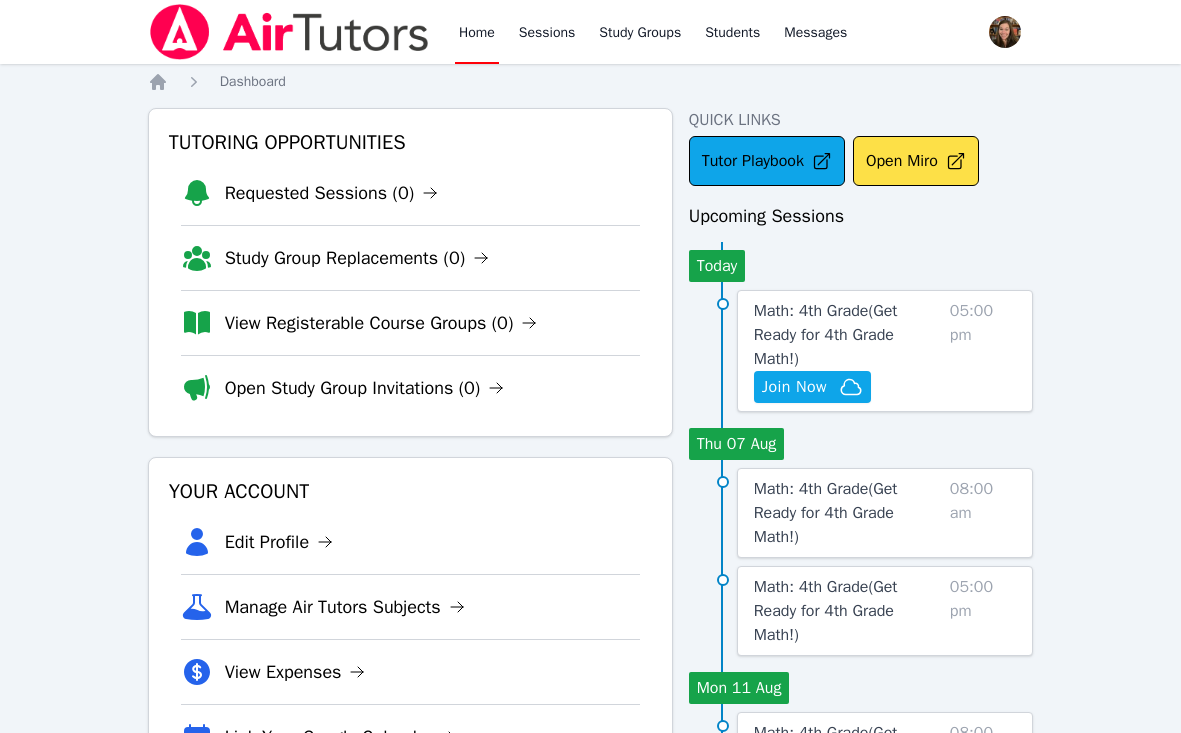 scroll, scrollTop: 0, scrollLeft: 0, axis: both 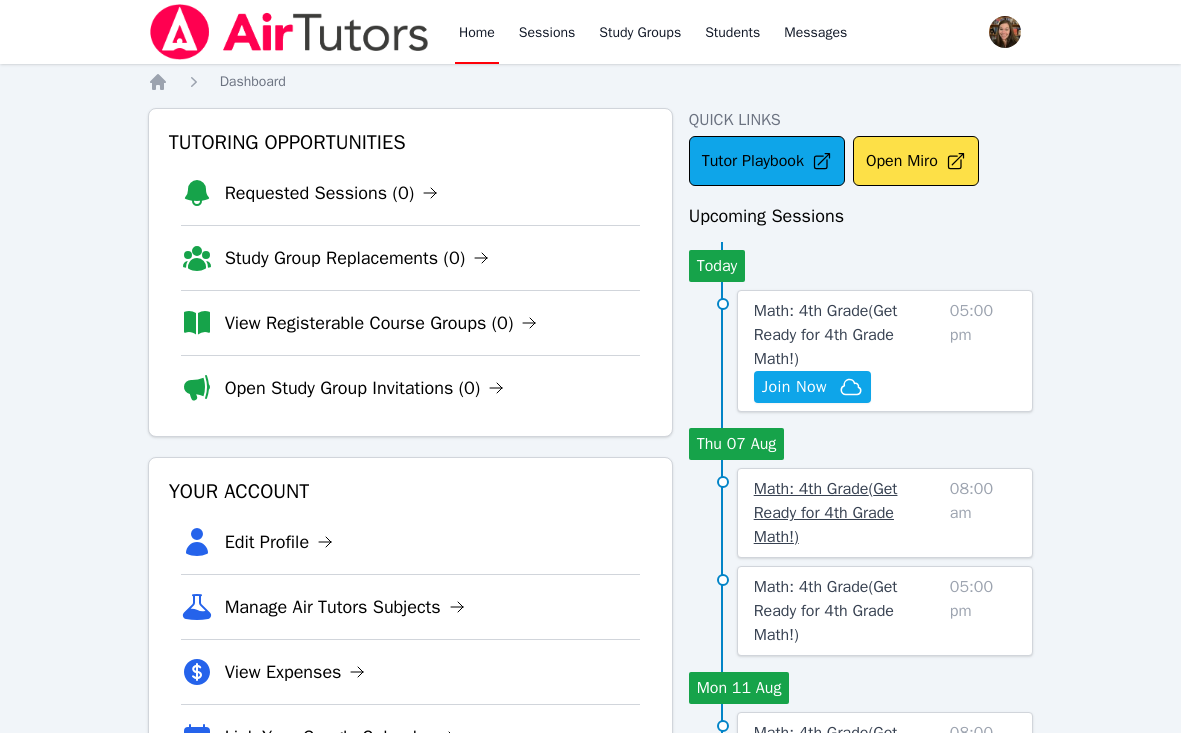 click on "Math: 4th Grade  ( Get Ready for 4th Grade Math! )" at bounding box center (848, 513) 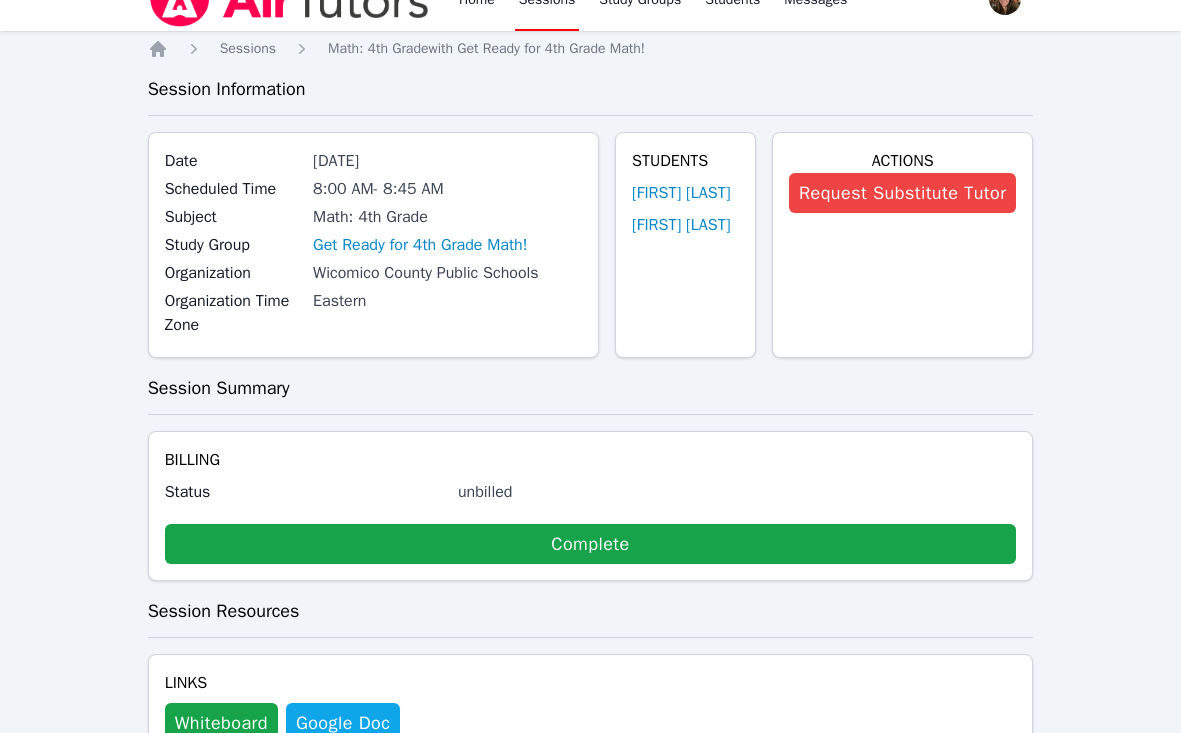 scroll, scrollTop: 119, scrollLeft: 0, axis: vertical 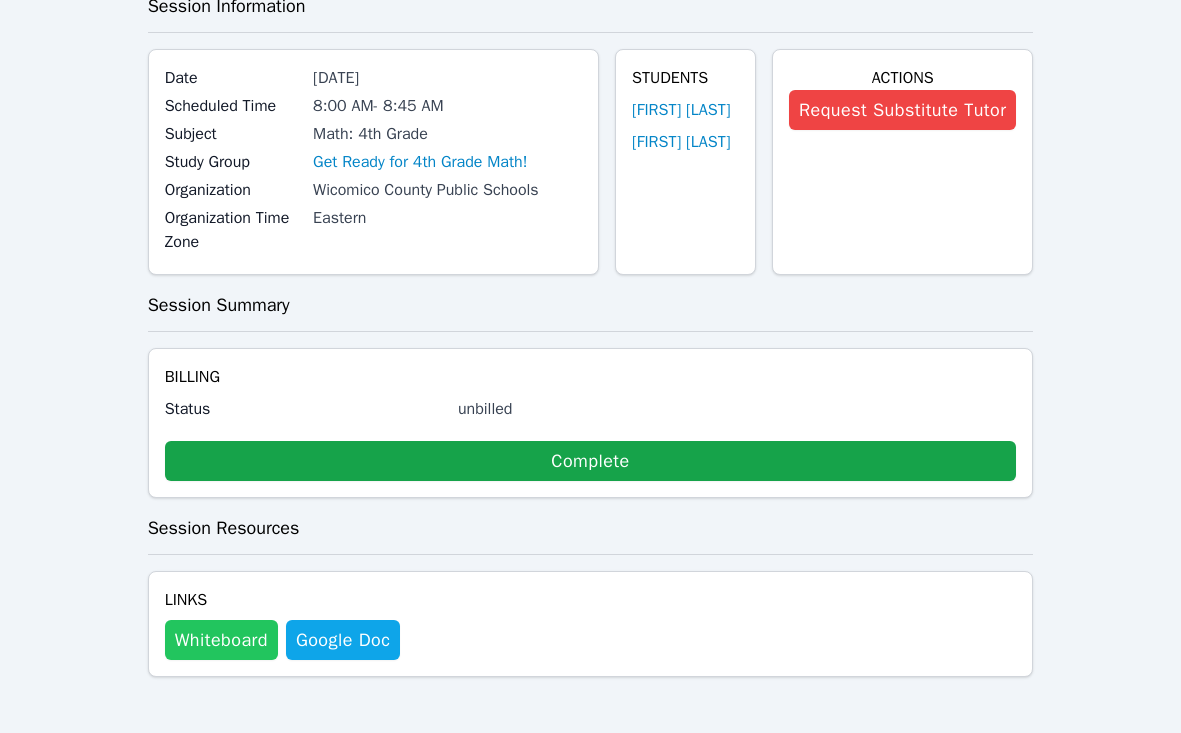 click on "Whiteboard" at bounding box center [221, 640] 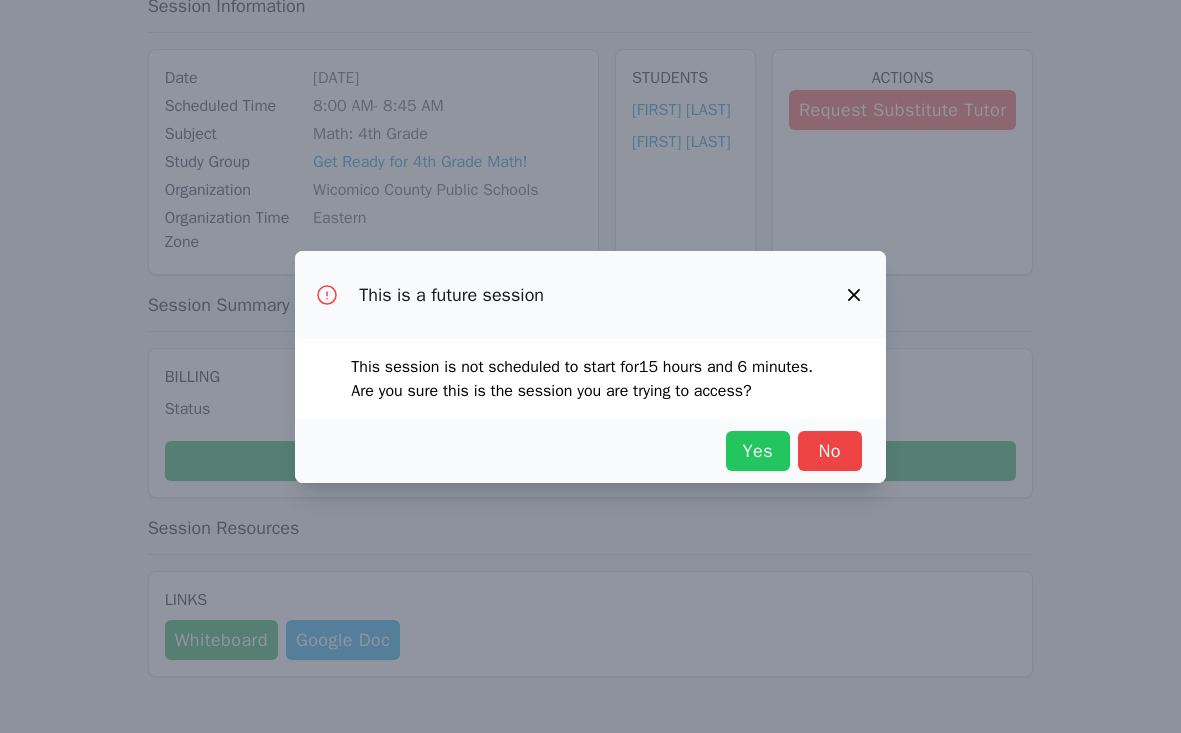 click on "Yes" at bounding box center (758, 451) 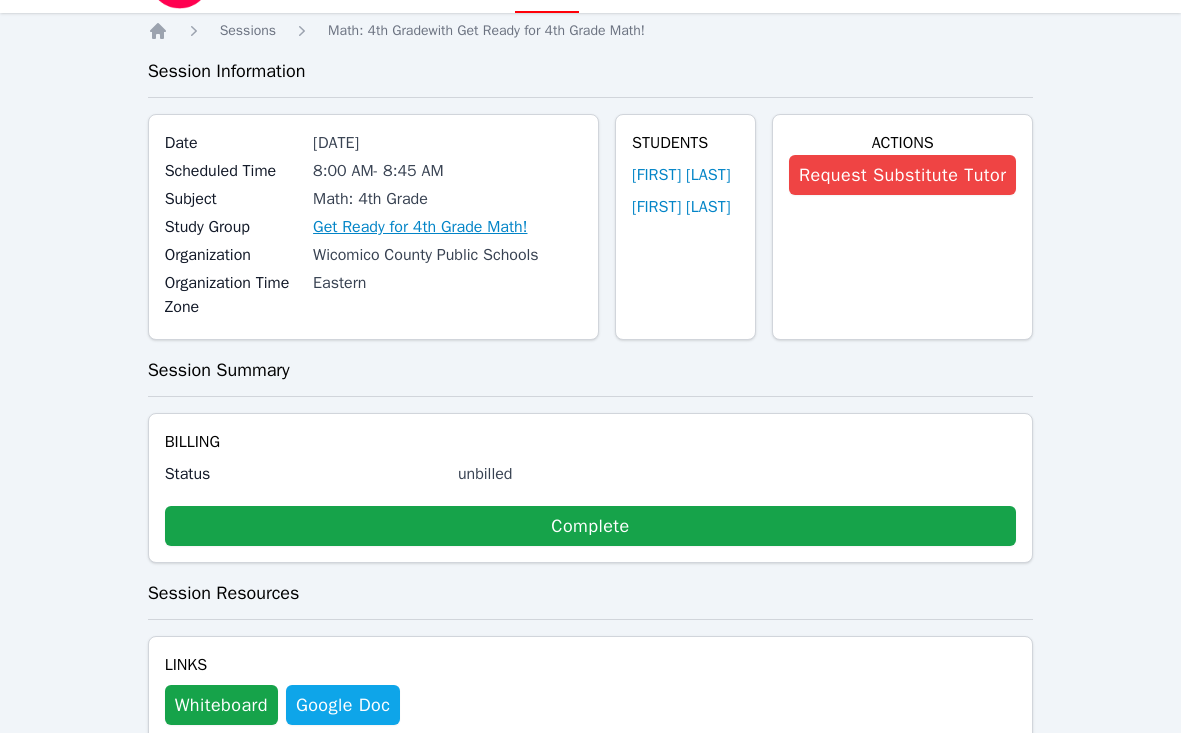 scroll, scrollTop: 38, scrollLeft: 0, axis: vertical 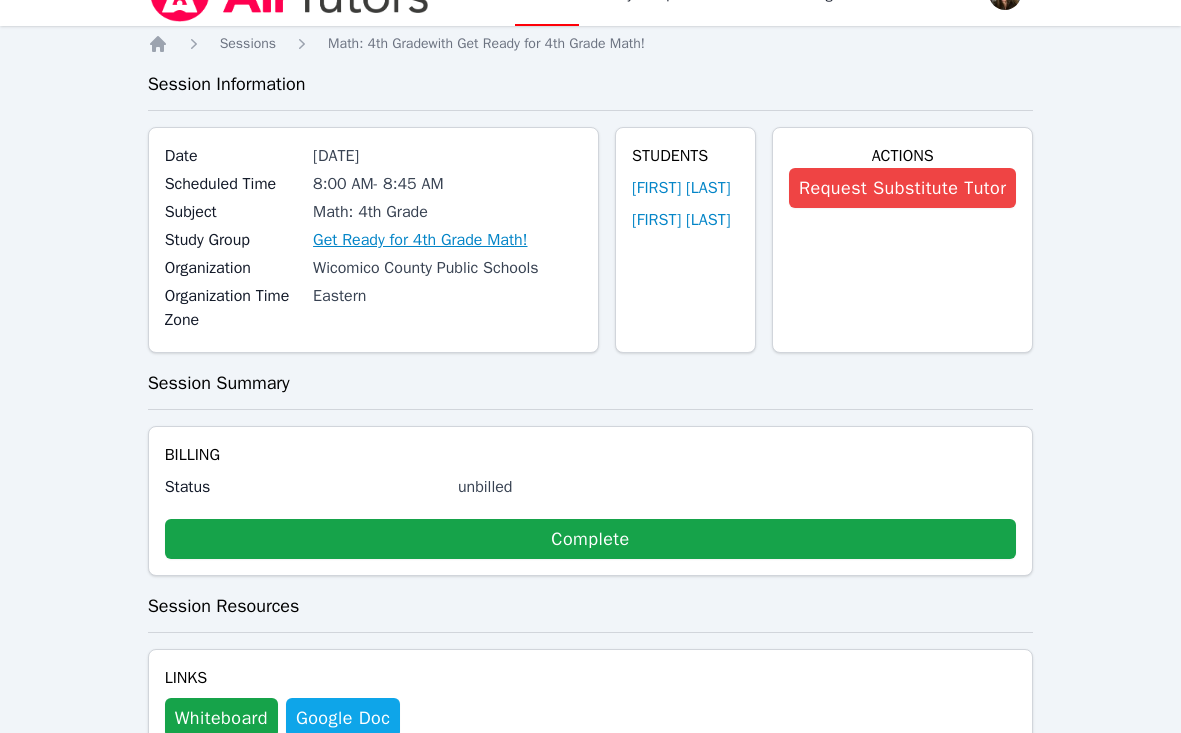 click on "Get Ready for 4th Grade Math!" at bounding box center (420, 240) 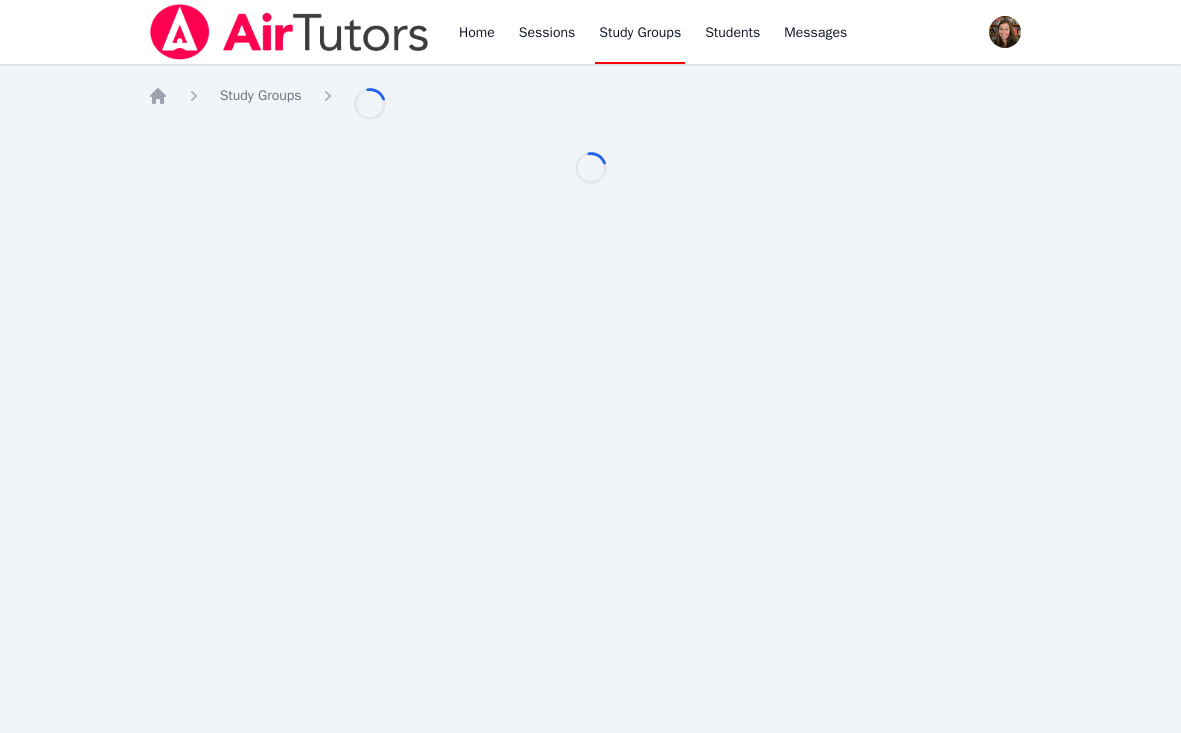 scroll, scrollTop: 0, scrollLeft: 0, axis: both 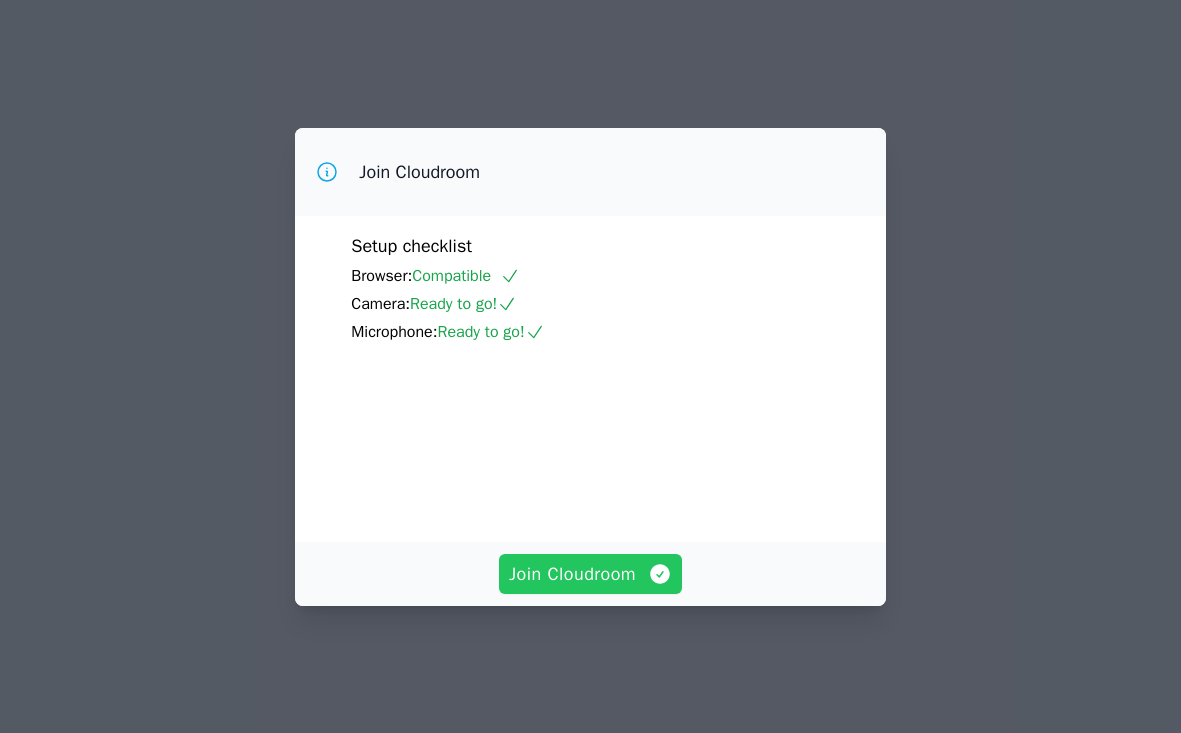 click 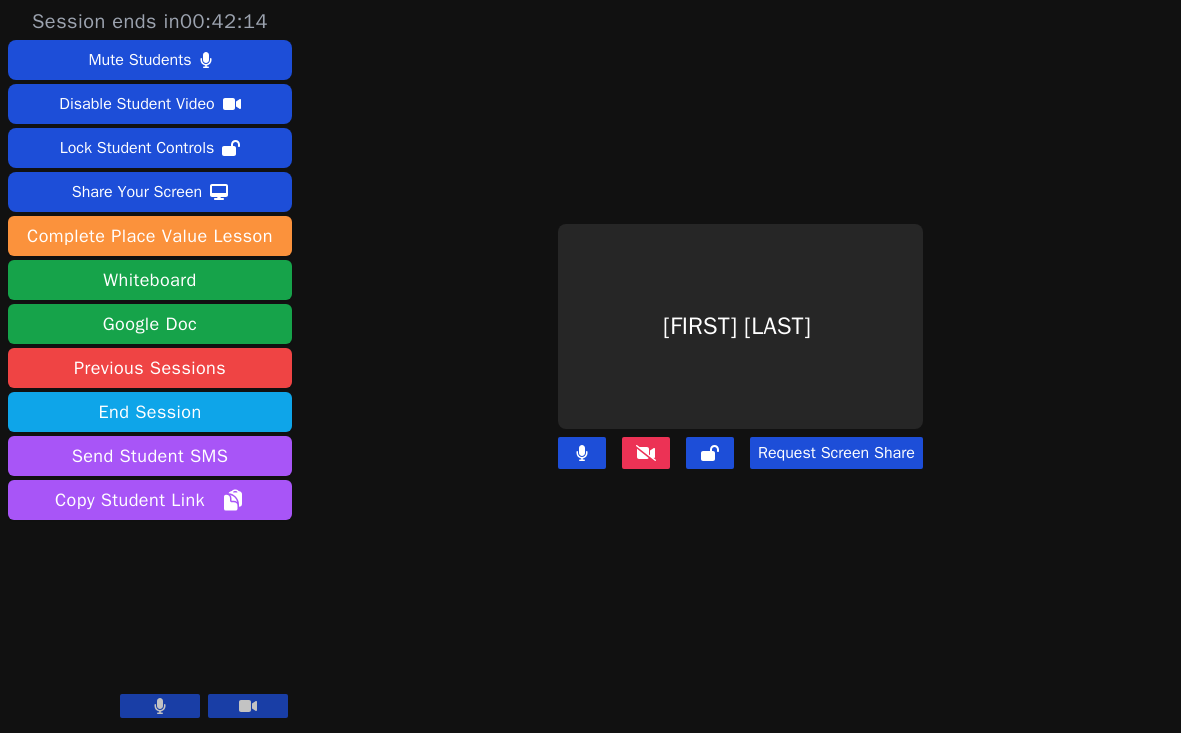 click at bounding box center (582, 453) 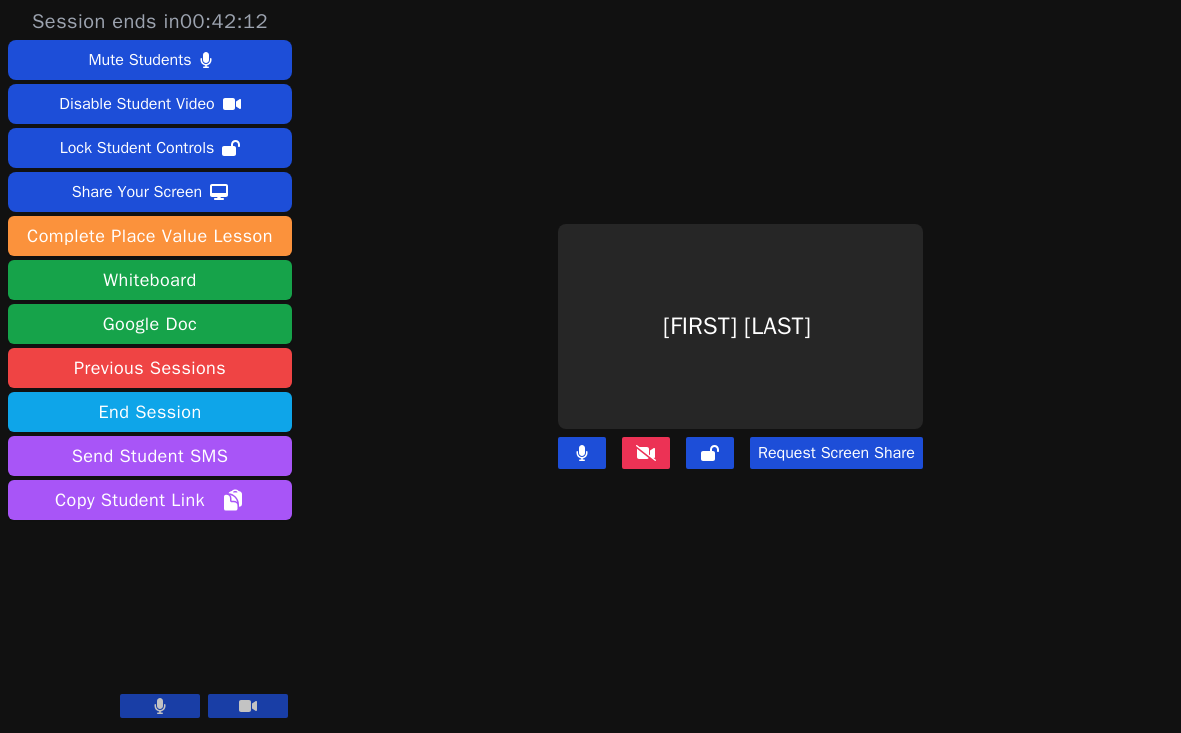 click 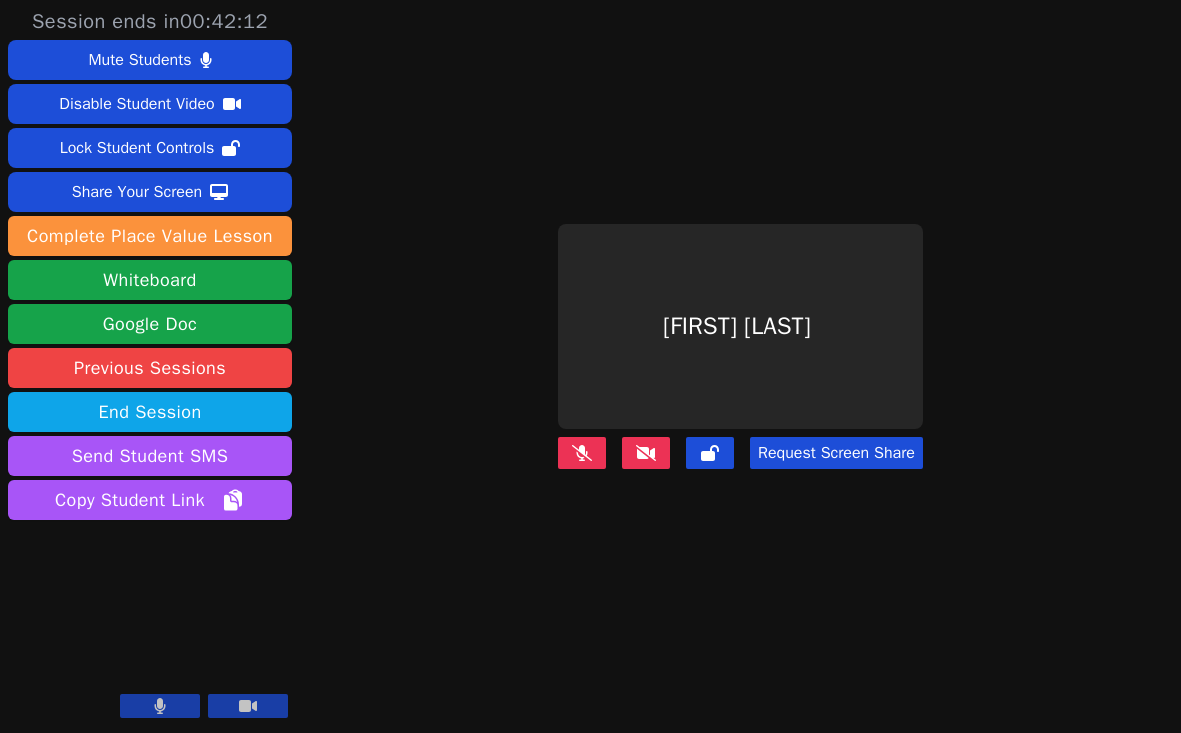 click 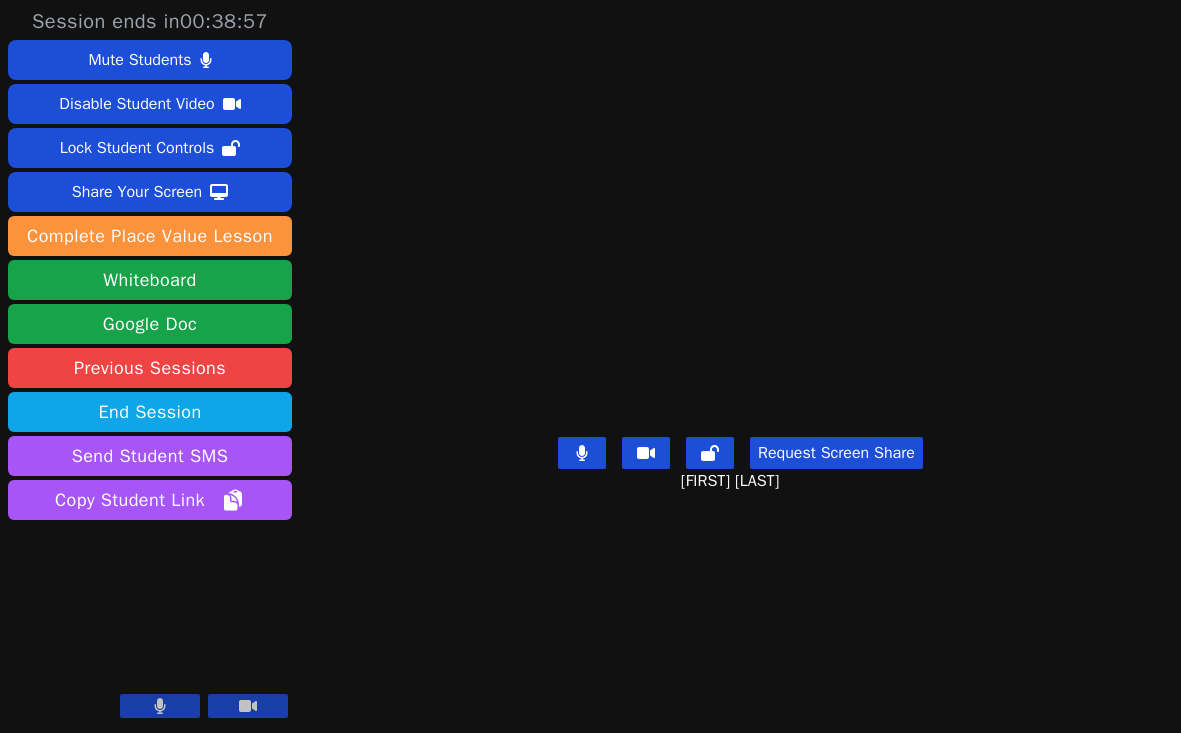 click on "Kenndall Fitzpatrick   Request Screen Share Kenndall Fitzpatrick" at bounding box center [740, 366] 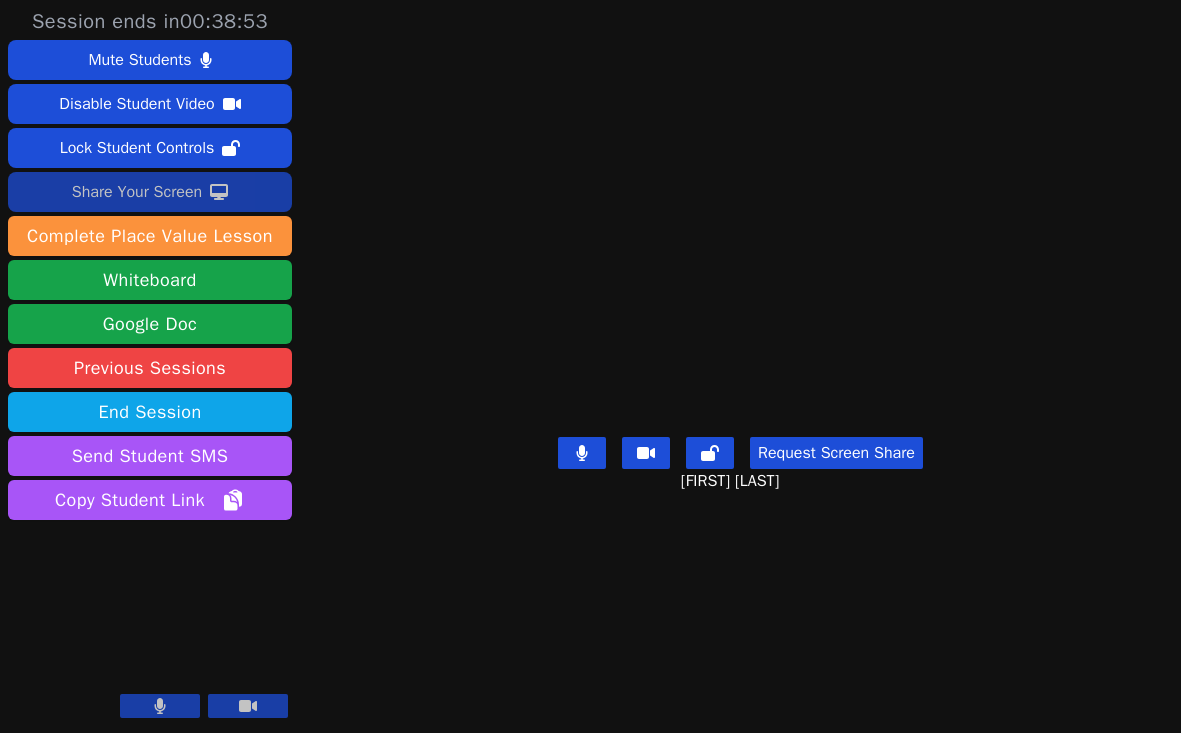 click on "Share Your Screen" at bounding box center [137, 192] 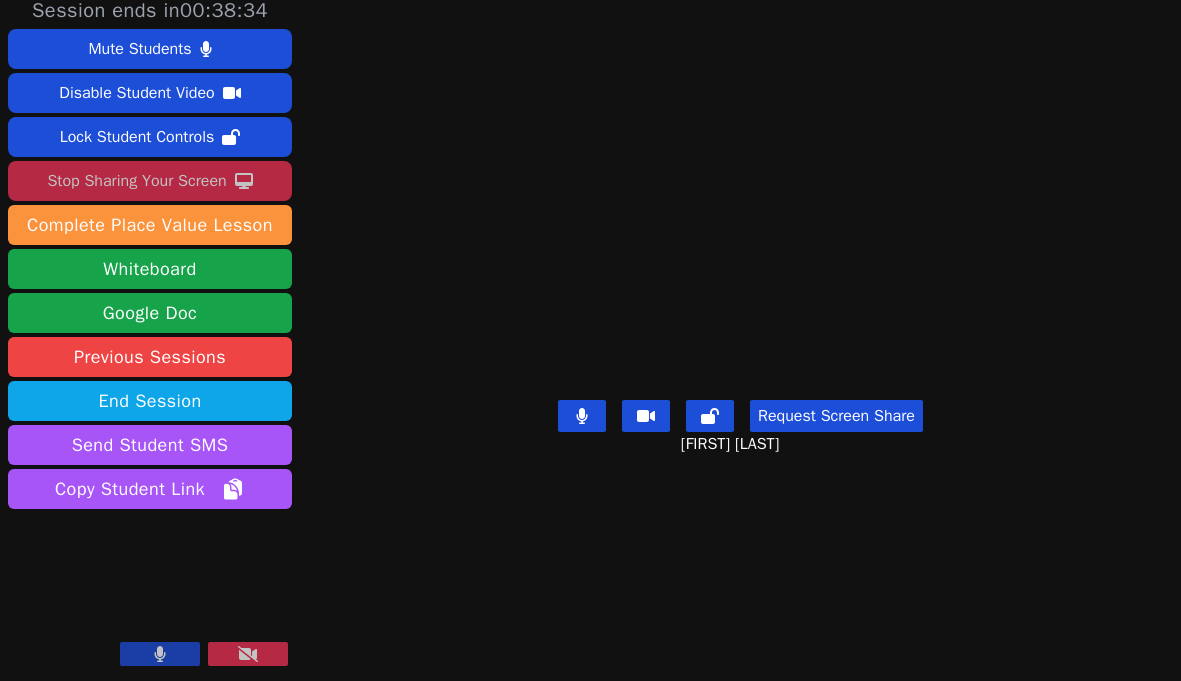 scroll, scrollTop: 0, scrollLeft: 0, axis: both 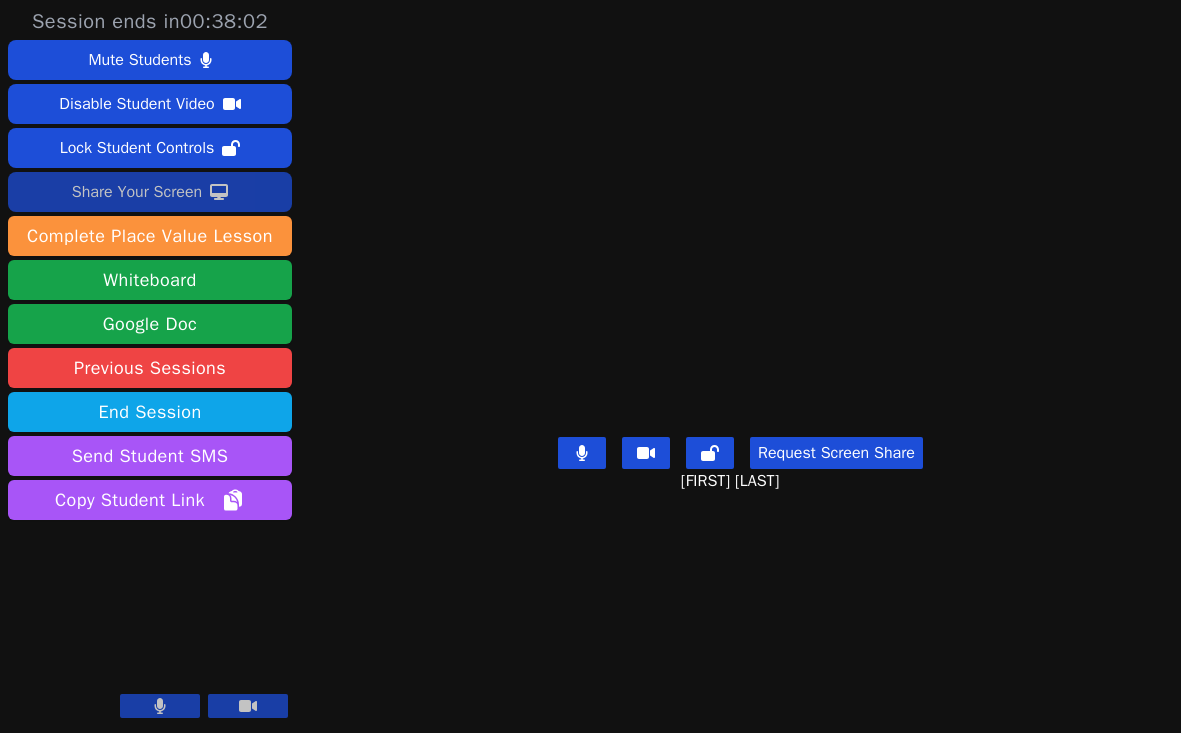 click on "Share Your Screen" at bounding box center (137, 192) 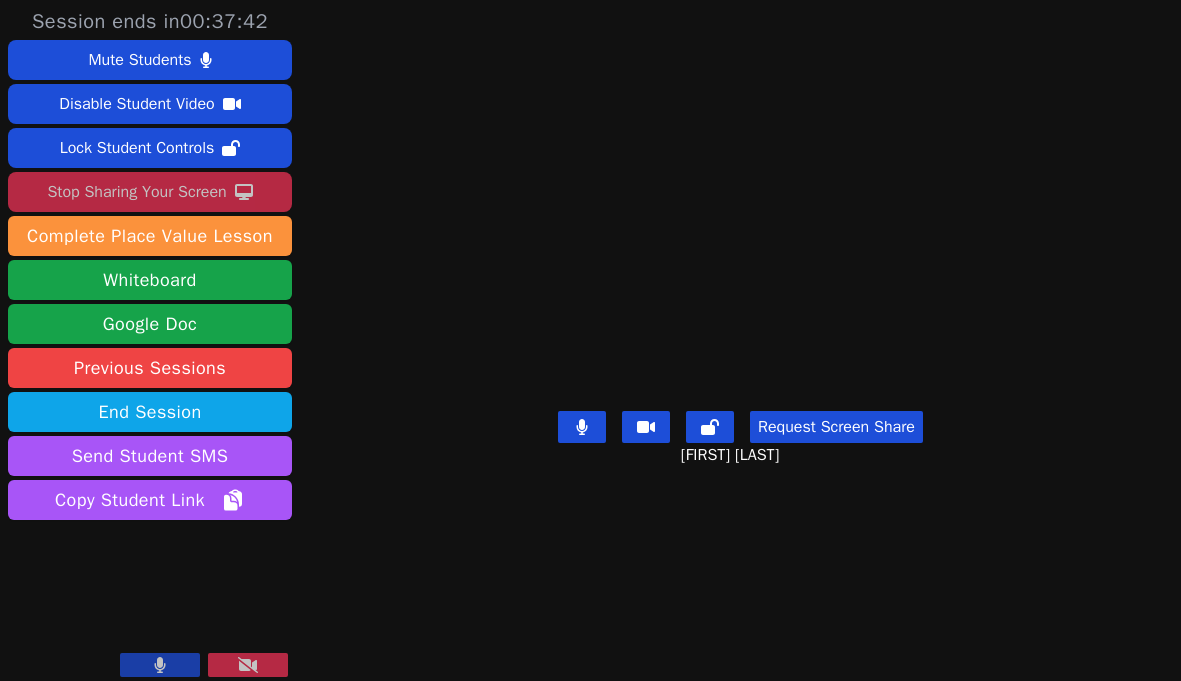 click on "Kenndall Fitzpatrick   Request Screen Share Kenndall Fitzpatrick" at bounding box center [740, 340] 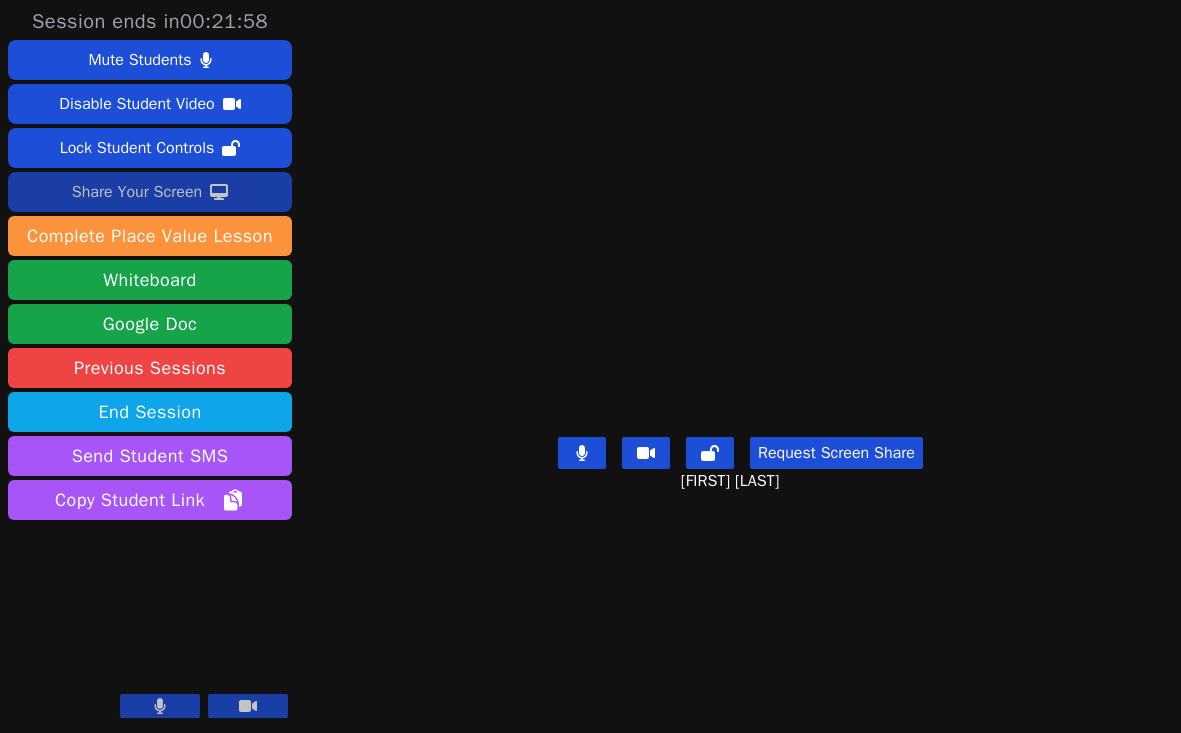 scroll, scrollTop: 0, scrollLeft: 0, axis: both 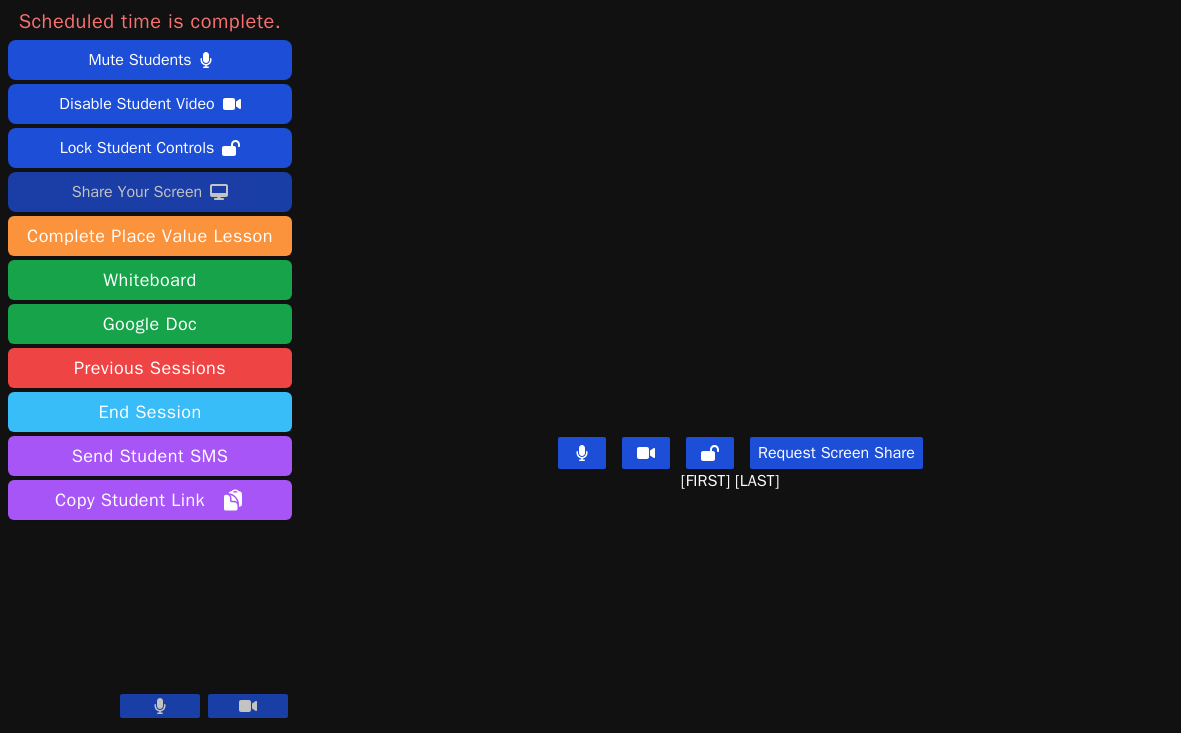 click on "End Session" at bounding box center [150, 412] 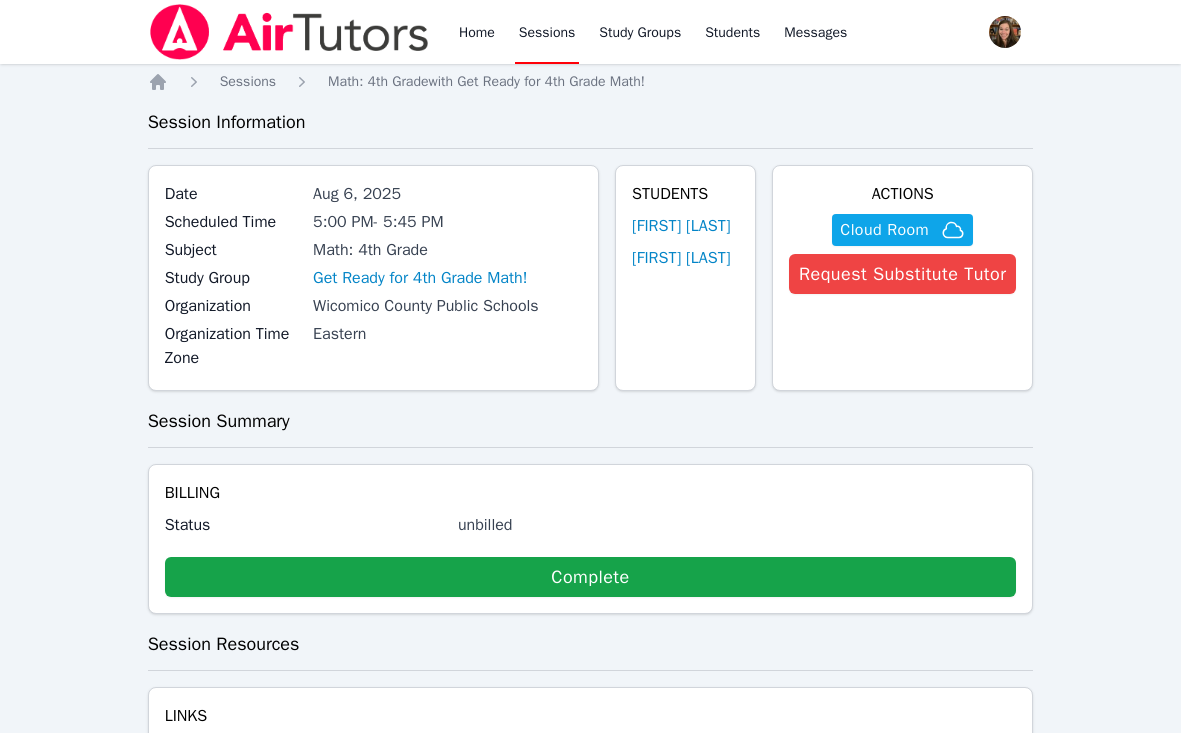 scroll, scrollTop: 0, scrollLeft: 0, axis: both 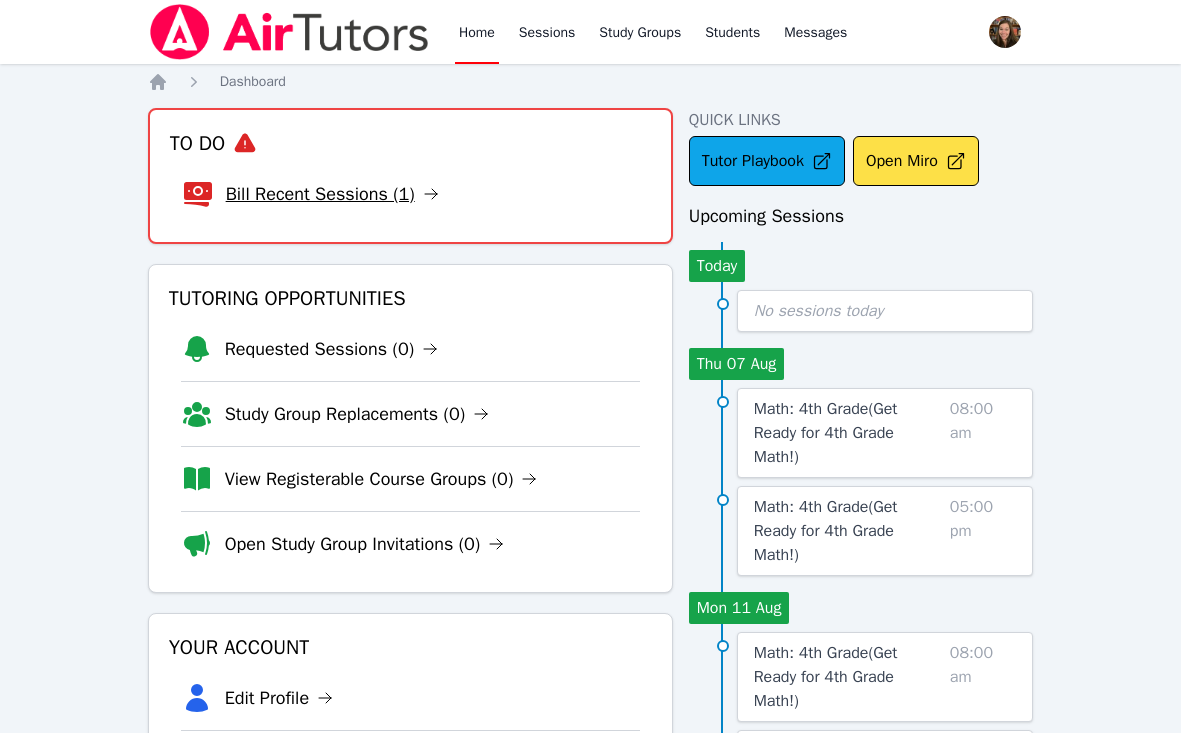 click on "Bill Recent Sessions (1)" at bounding box center [332, 194] 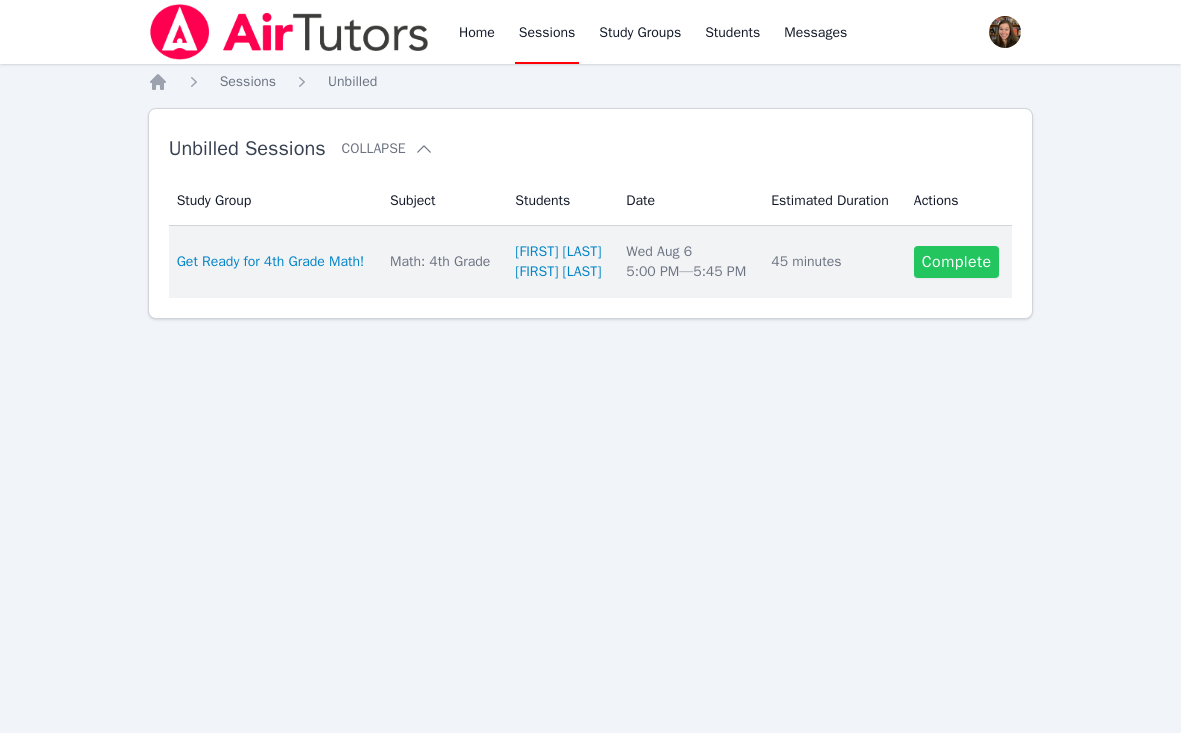 click on "Complete" at bounding box center [957, 262] 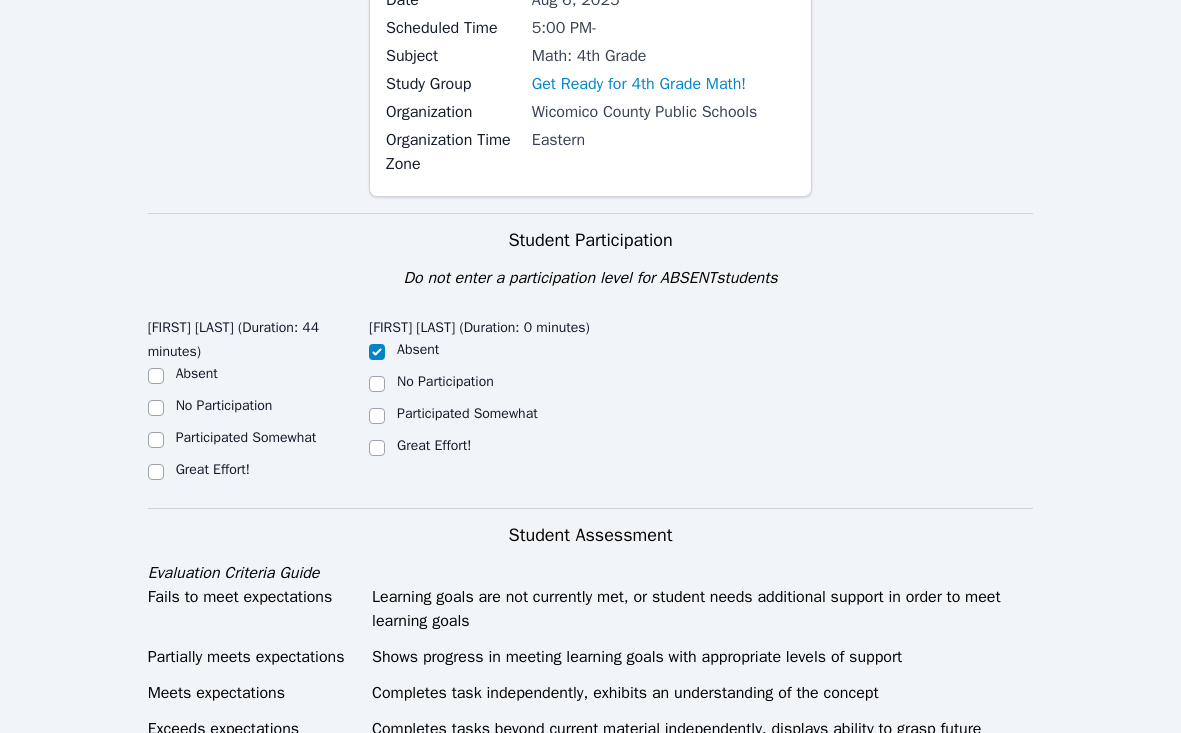 scroll, scrollTop: 241, scrollLeft: 0, axis: vertical 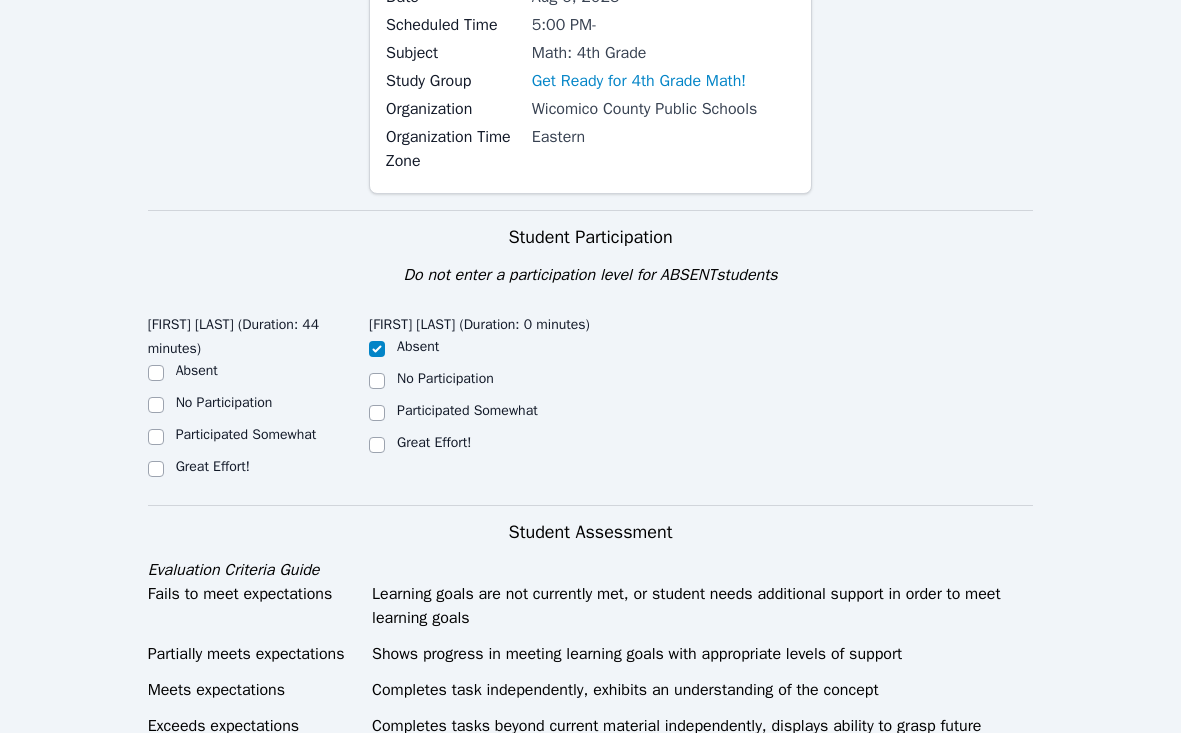 click on "Great Effort!" at bounding box center [213, 466] 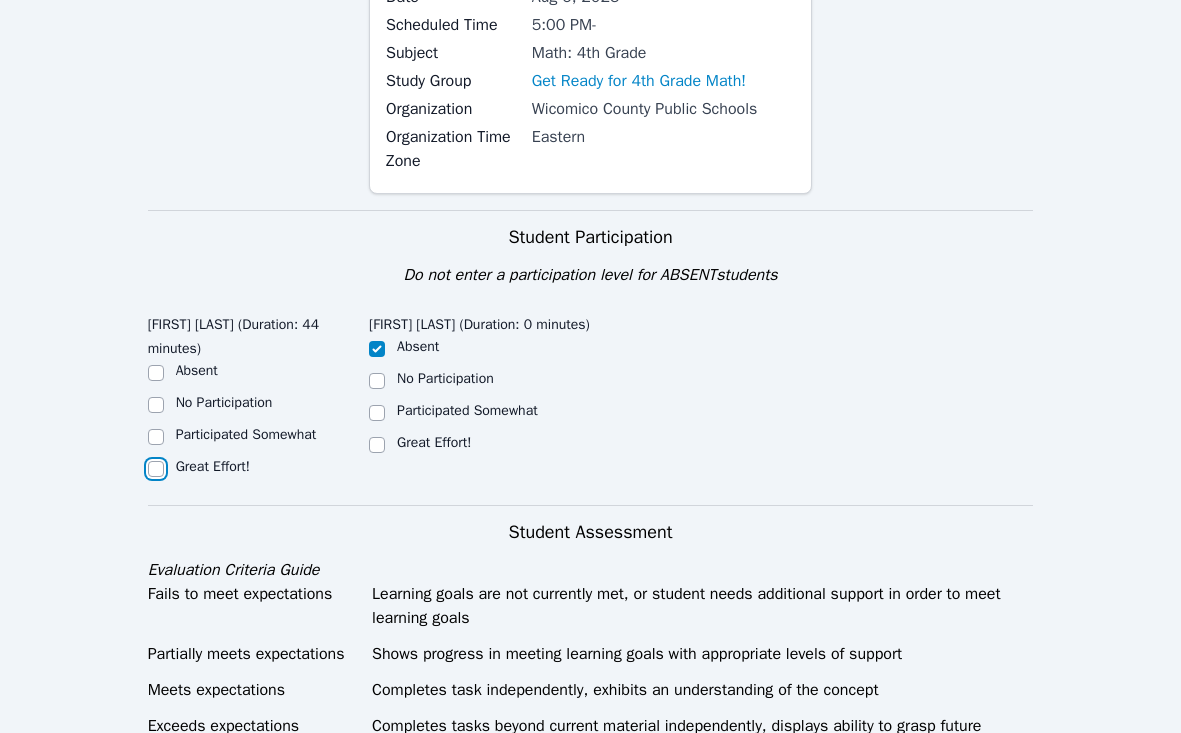 click on "Great Effort!" at bounding box center (156, 469) 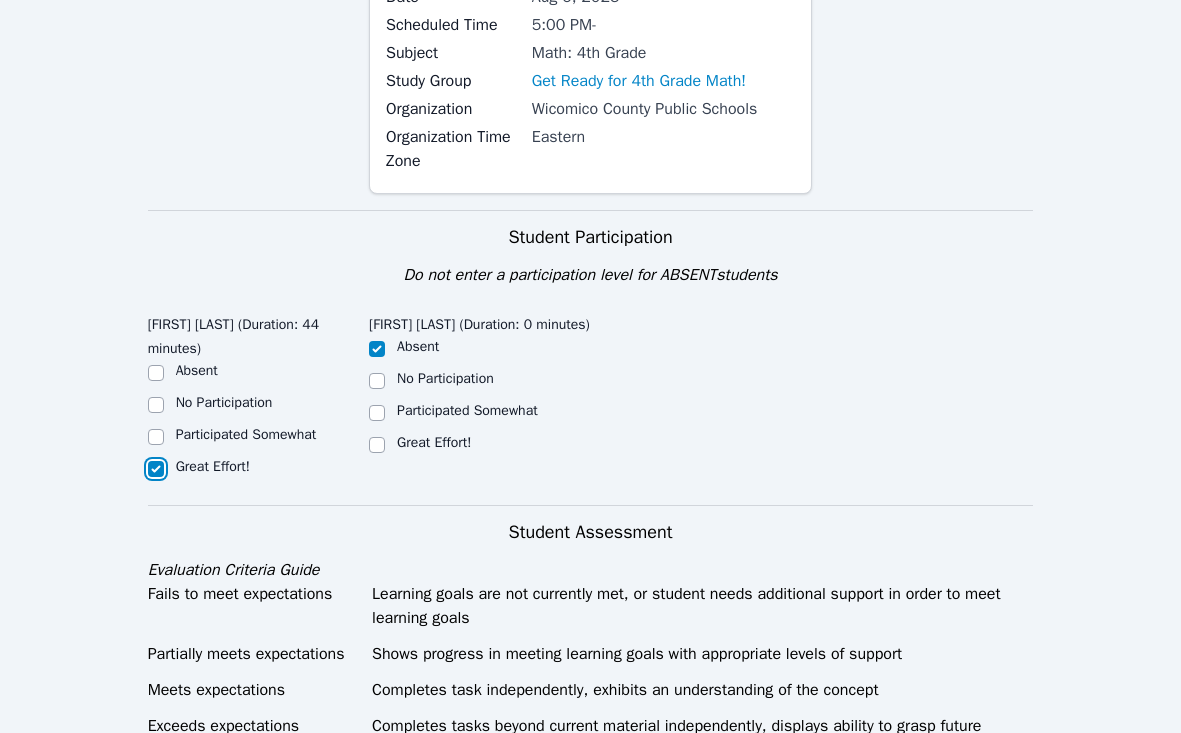 checkbox on "true" 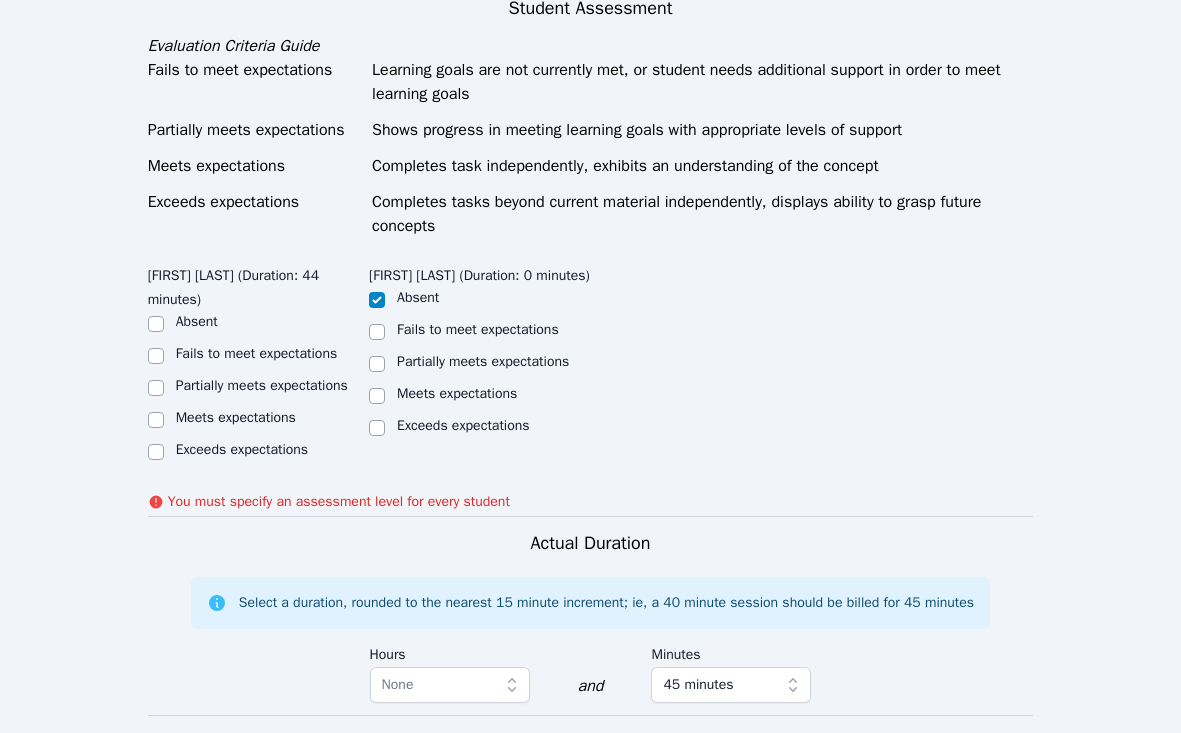 scroll, scrollTop: 782, scrollLeft: 0, axis: vertical 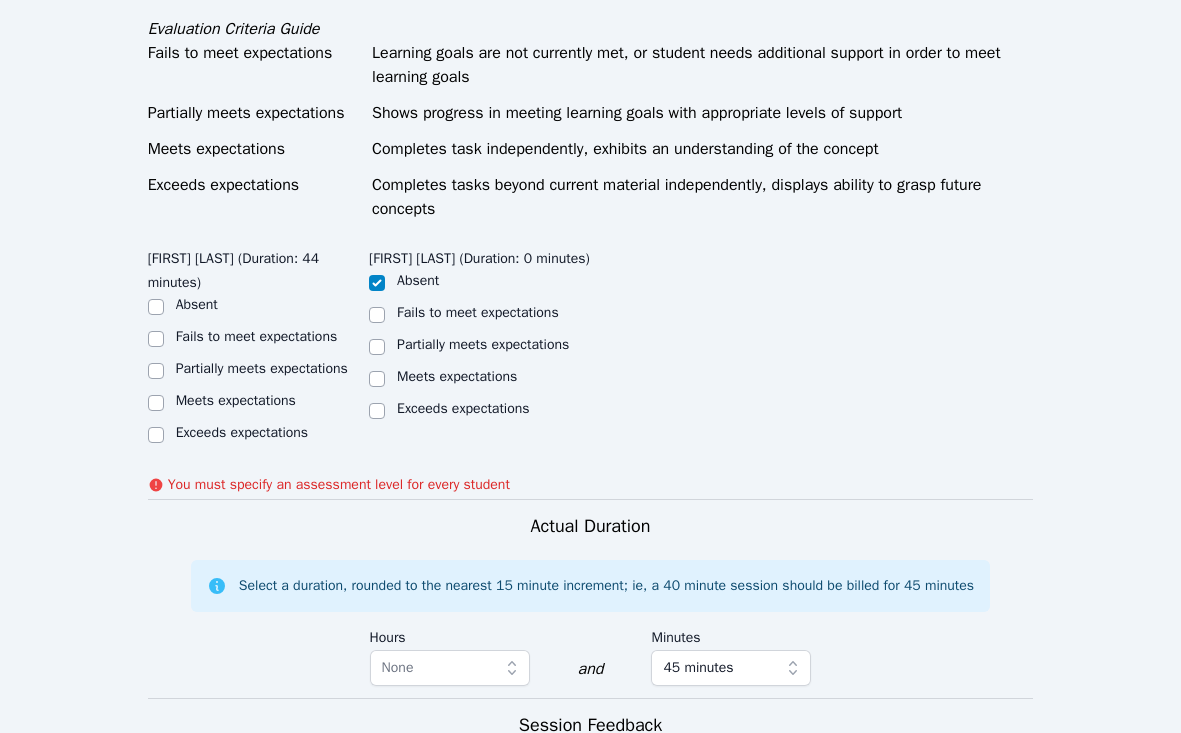 click on "Exceeds expectations" at bounding box center [242, 432] 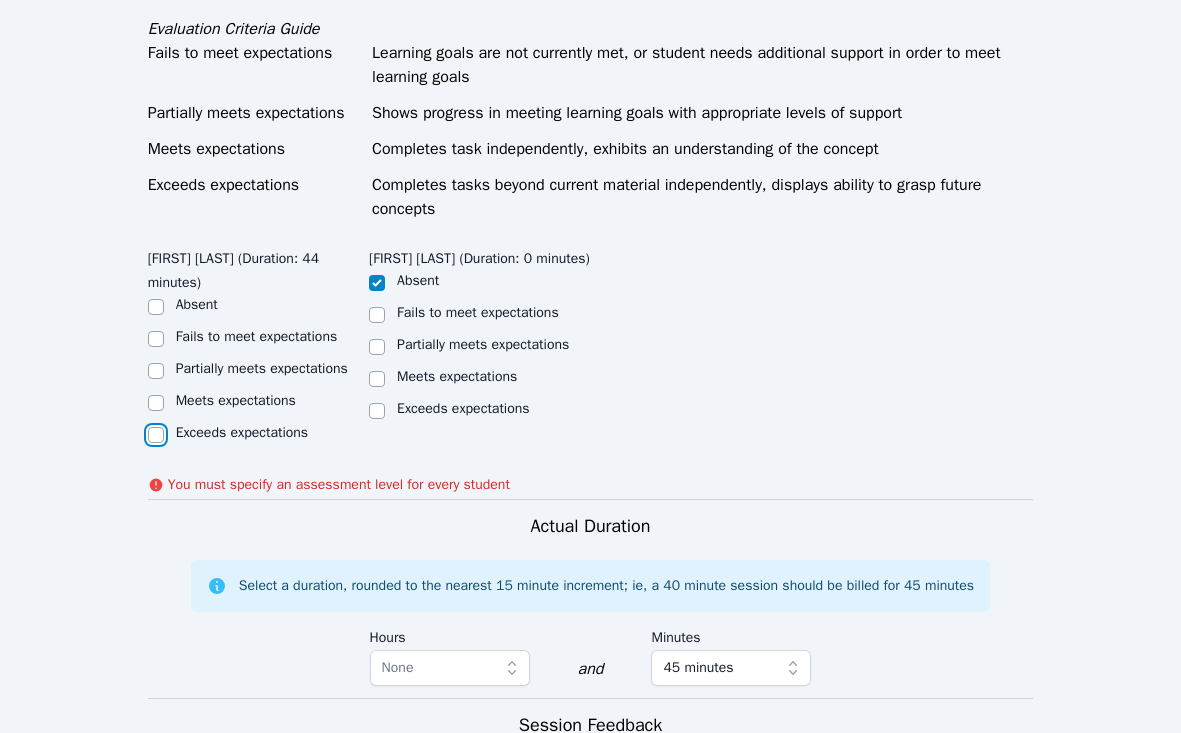 click on "Exceeds expectations" at bounding box center [156, 435] 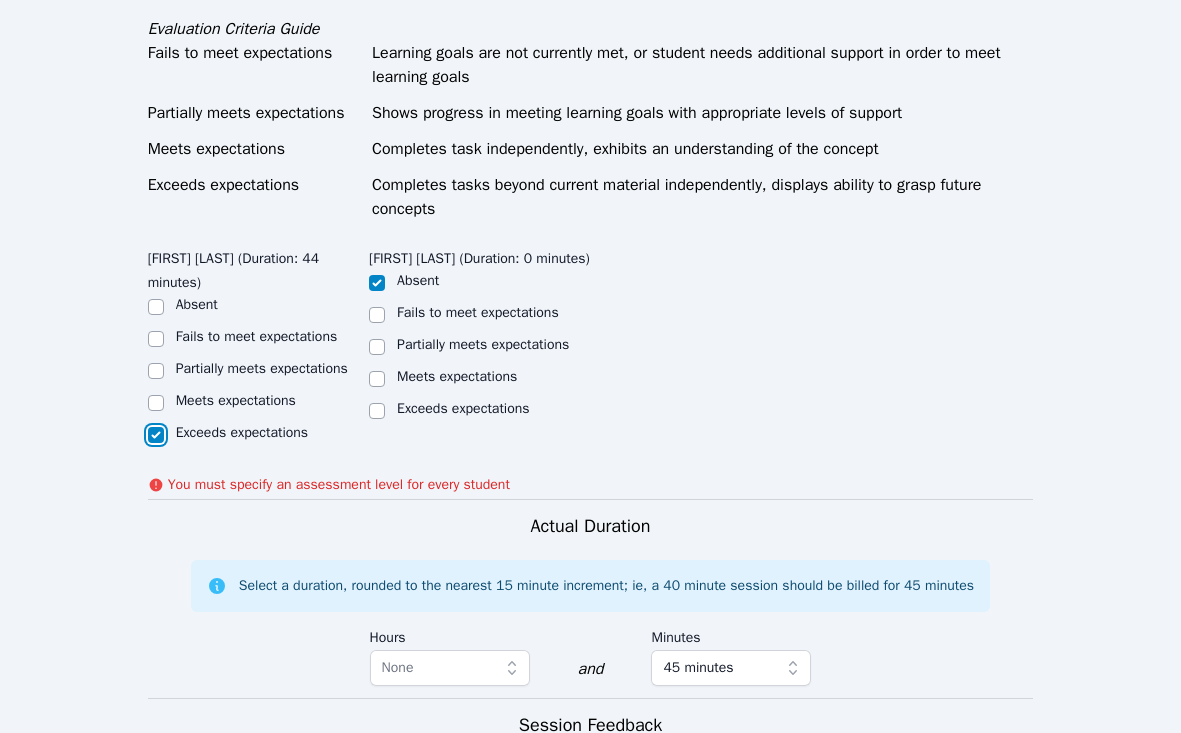 checkbox on "true" 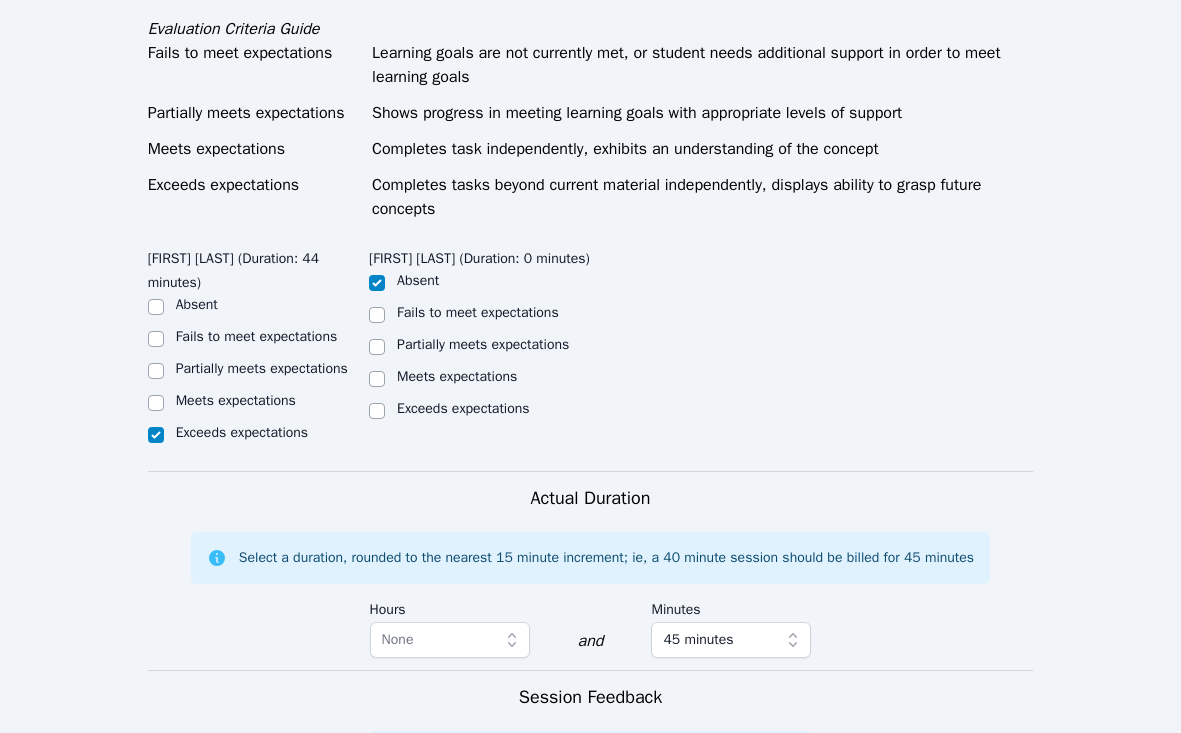 click on "Meets expectations" at bounding box center (236, 401) 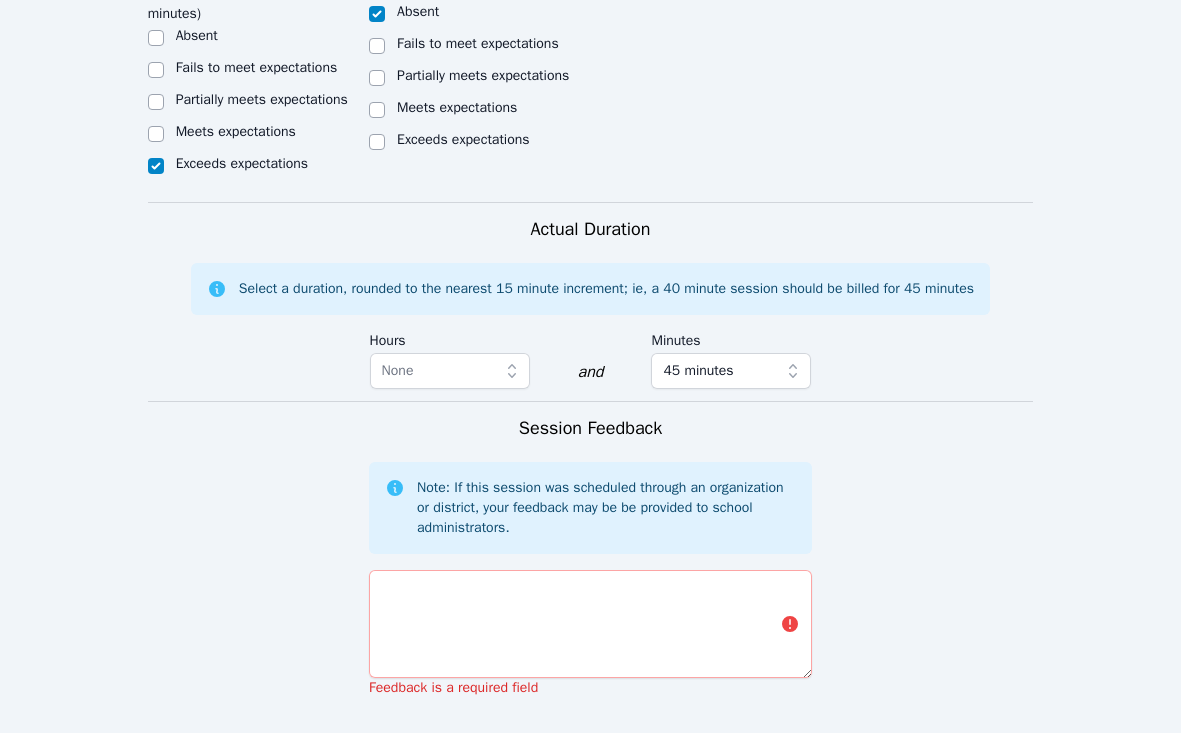 scroll, scrollTop: 1089, scrollLeft: 0, axis: vertical 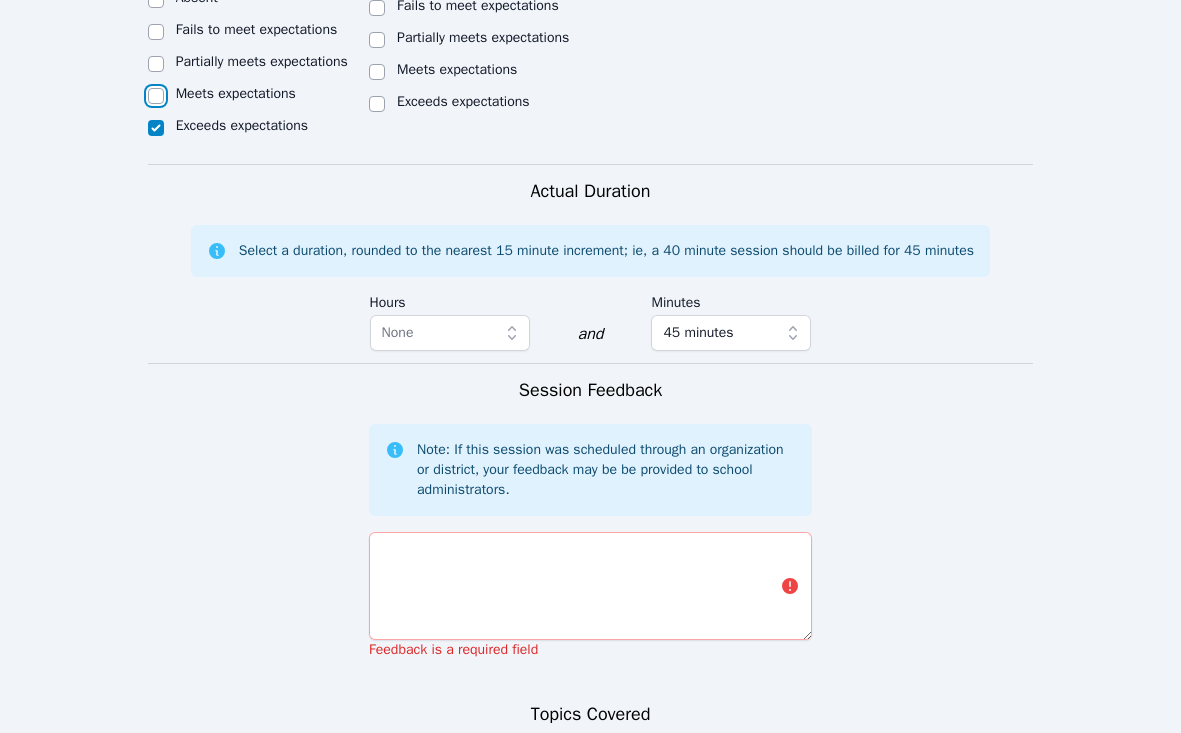 click on "Meets expectations" at bounding box center (156, 96) 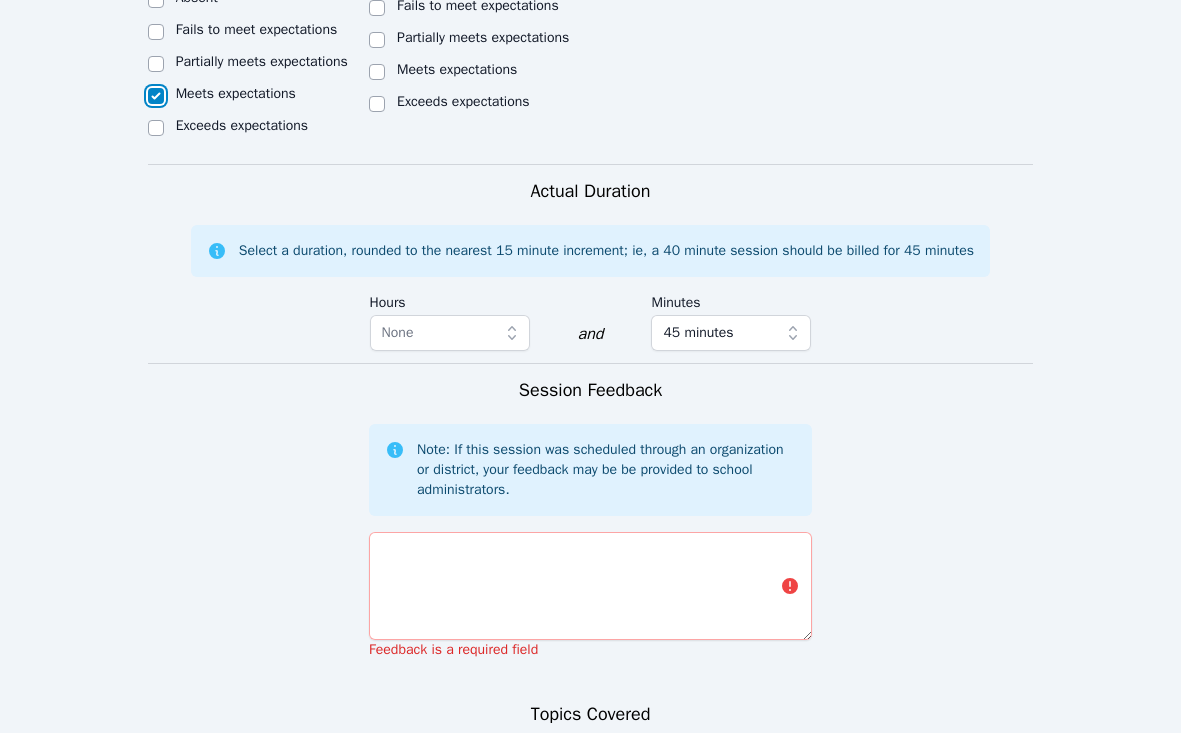 checkbox on "true" 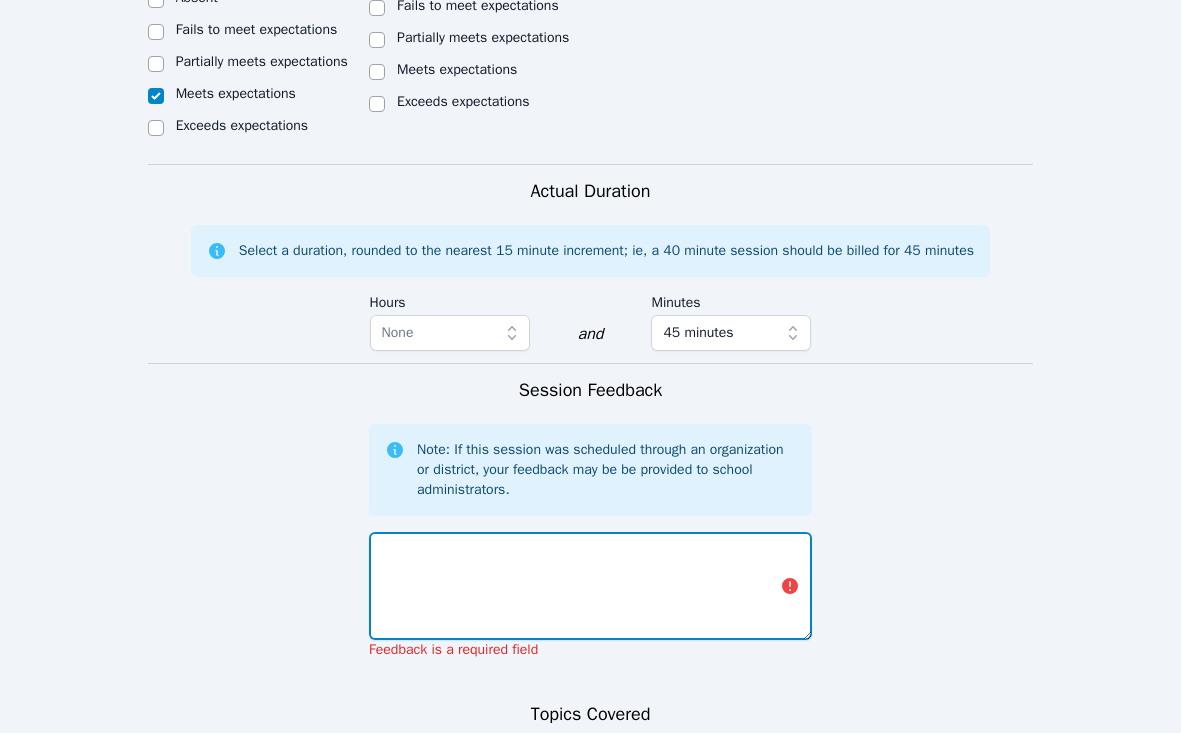 click at bounding box center (590, 586) 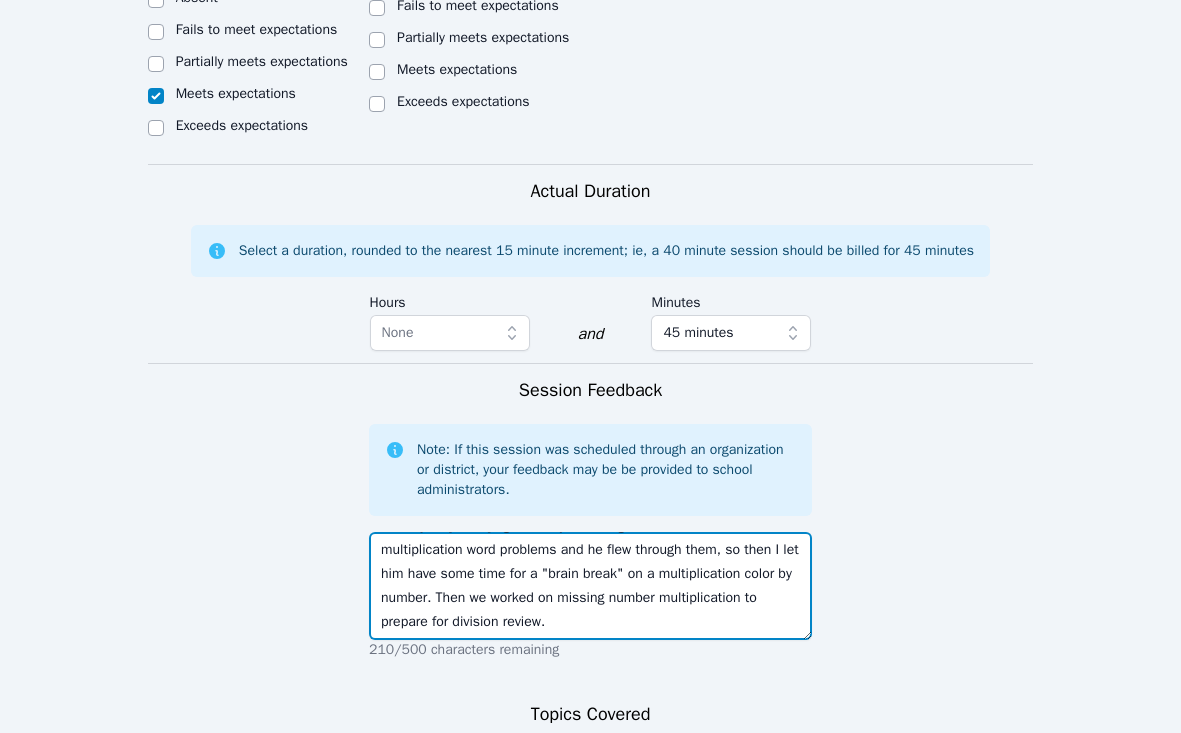 scroll, scrollTop: 24, scrollLeft: 0, axis: vertical 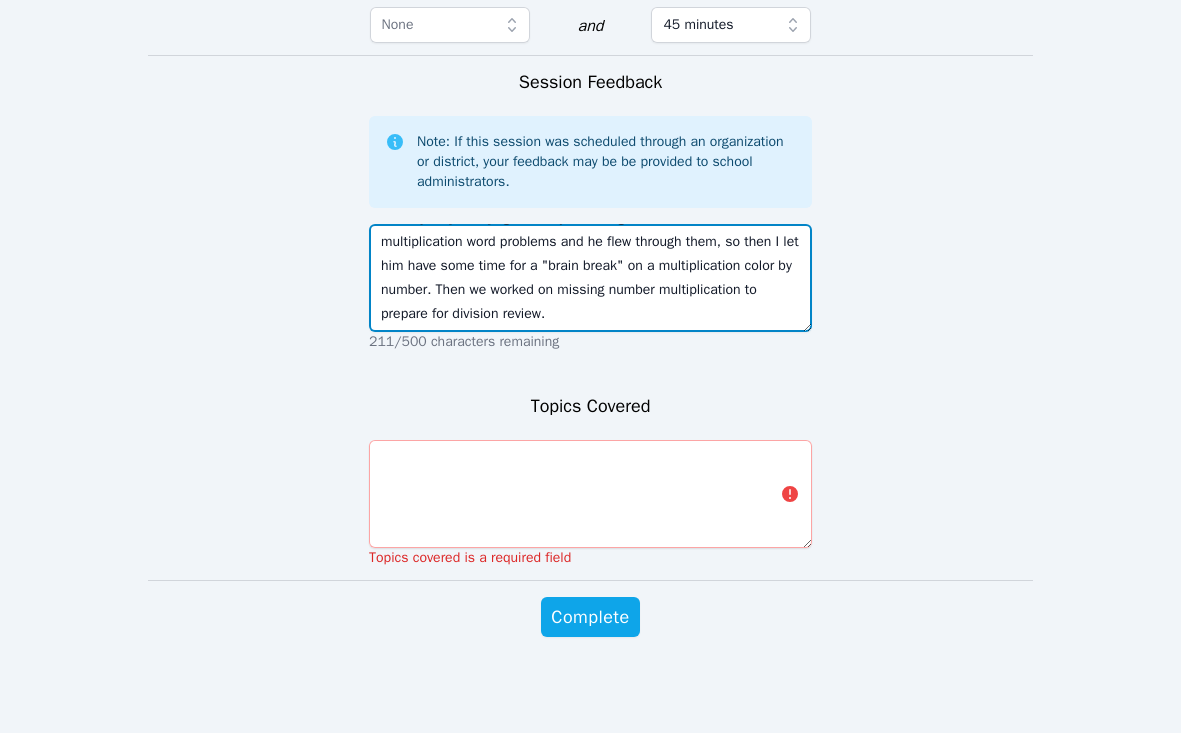 type on "It was just [FIRST] again today. He did great! We worked on some multiplication word problems and he flew through them, so then I let him have some time for a "brain break" on a multiplication color by number. Then we worked on missing number multiplication to prepare for division review." 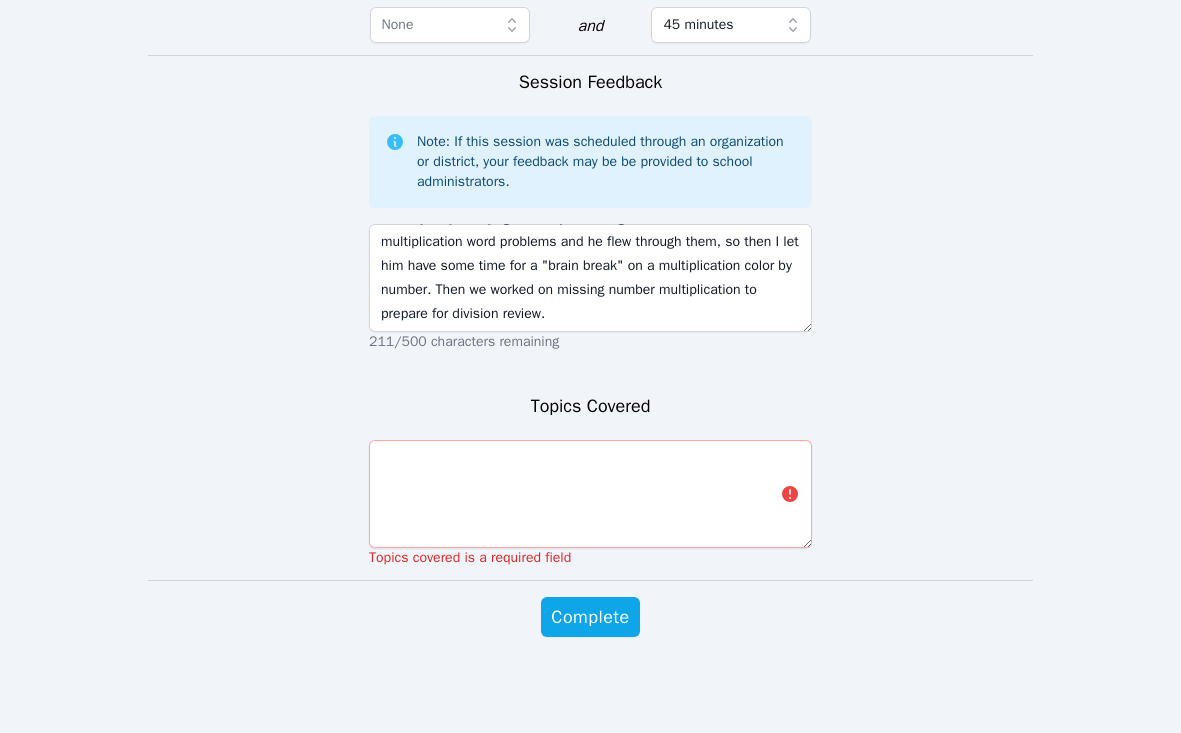 click on "Topics Covered Topics covered is a required field" at bounding box center [590, 486] 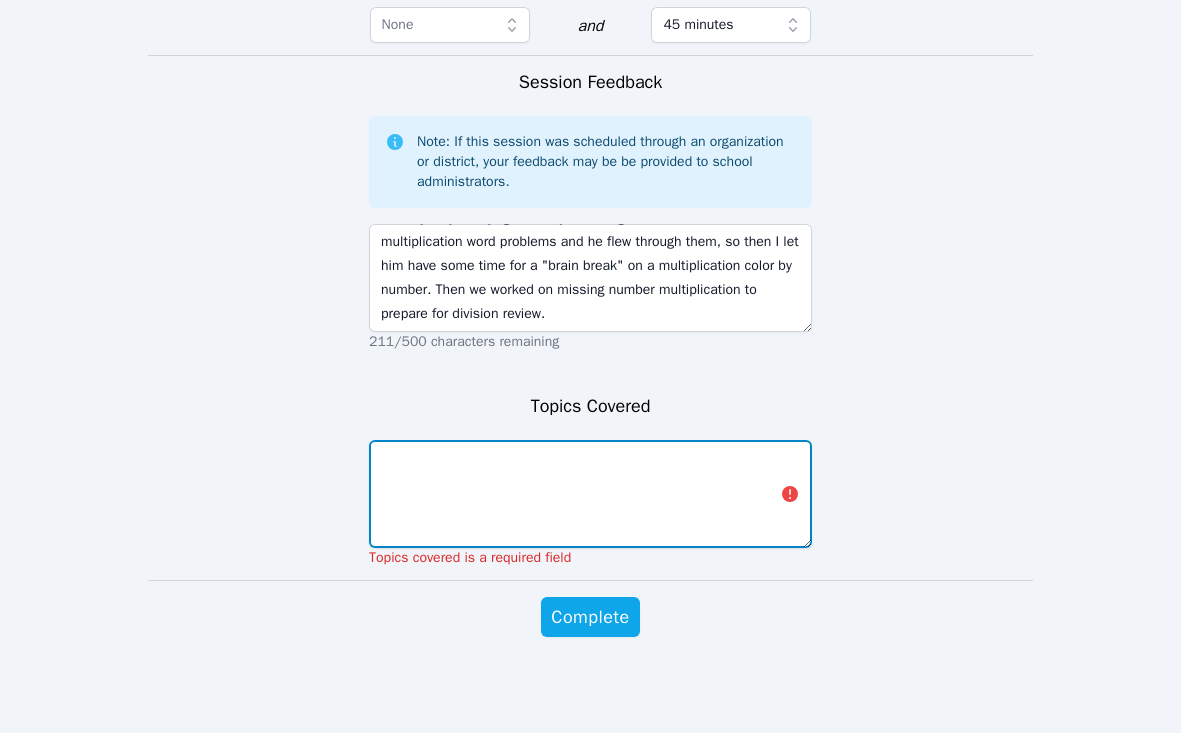 click at bounding box center (590, 494) 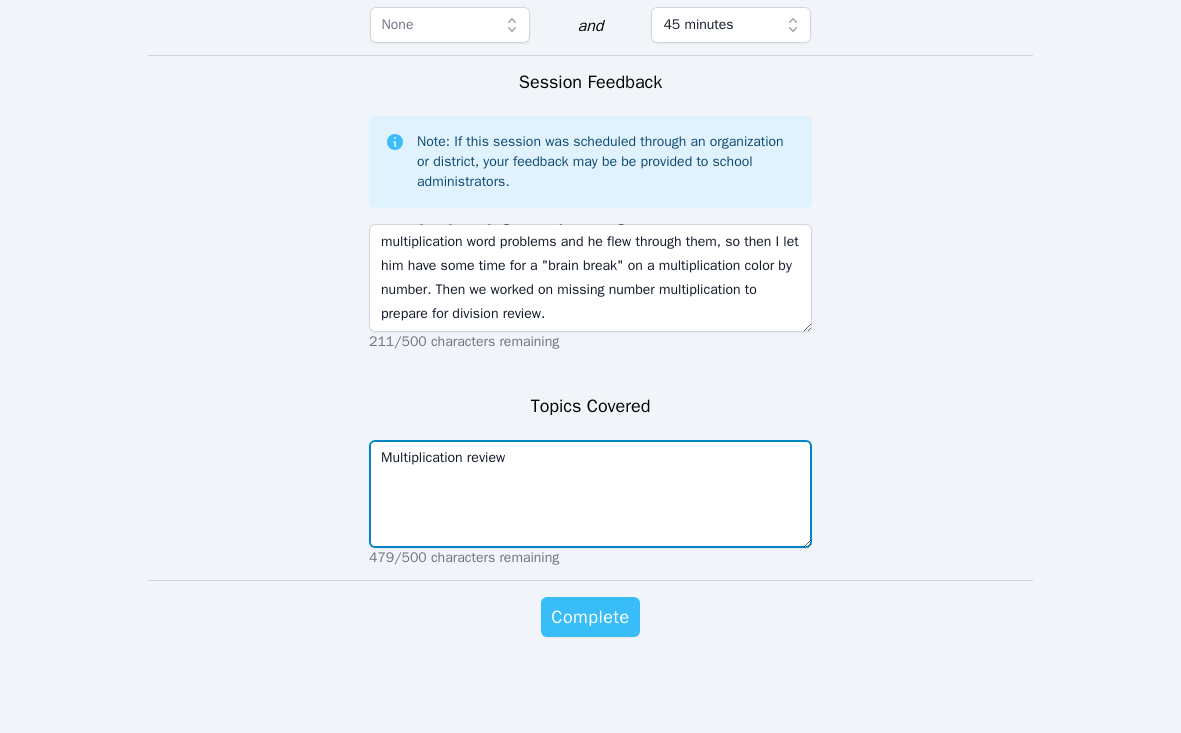 type on "Multiplication review" 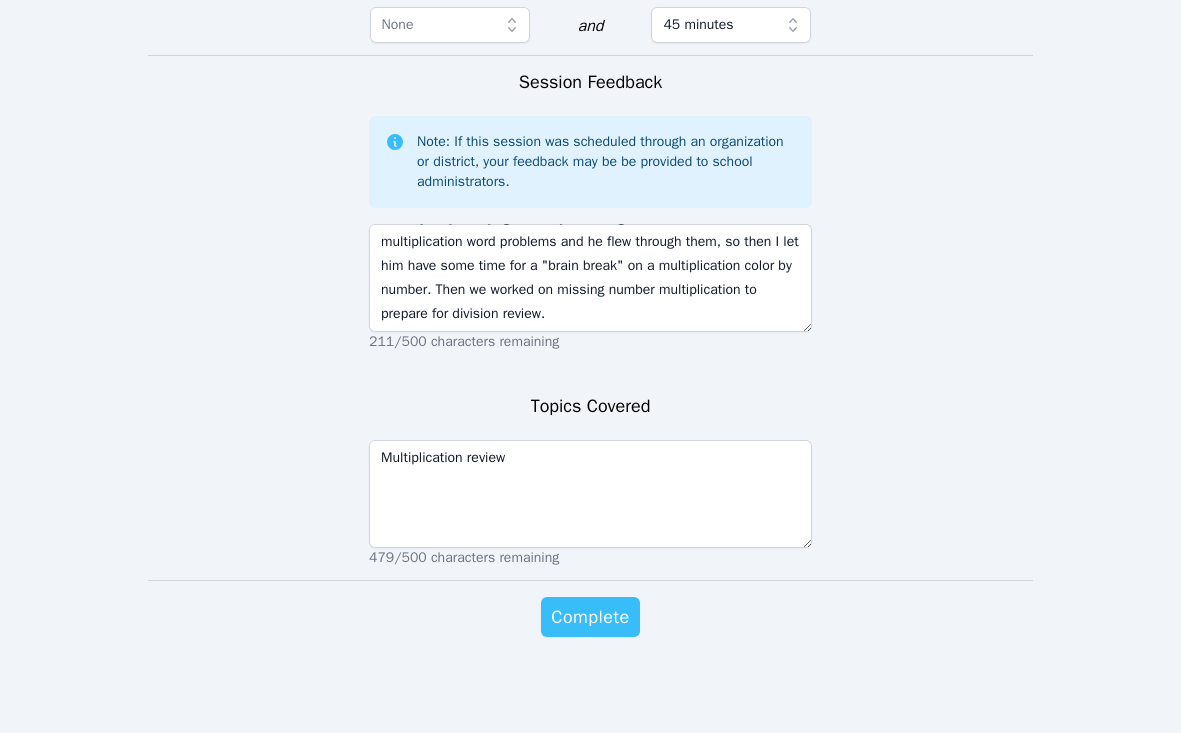 click on "Complete" at bounding box center (590, 617) 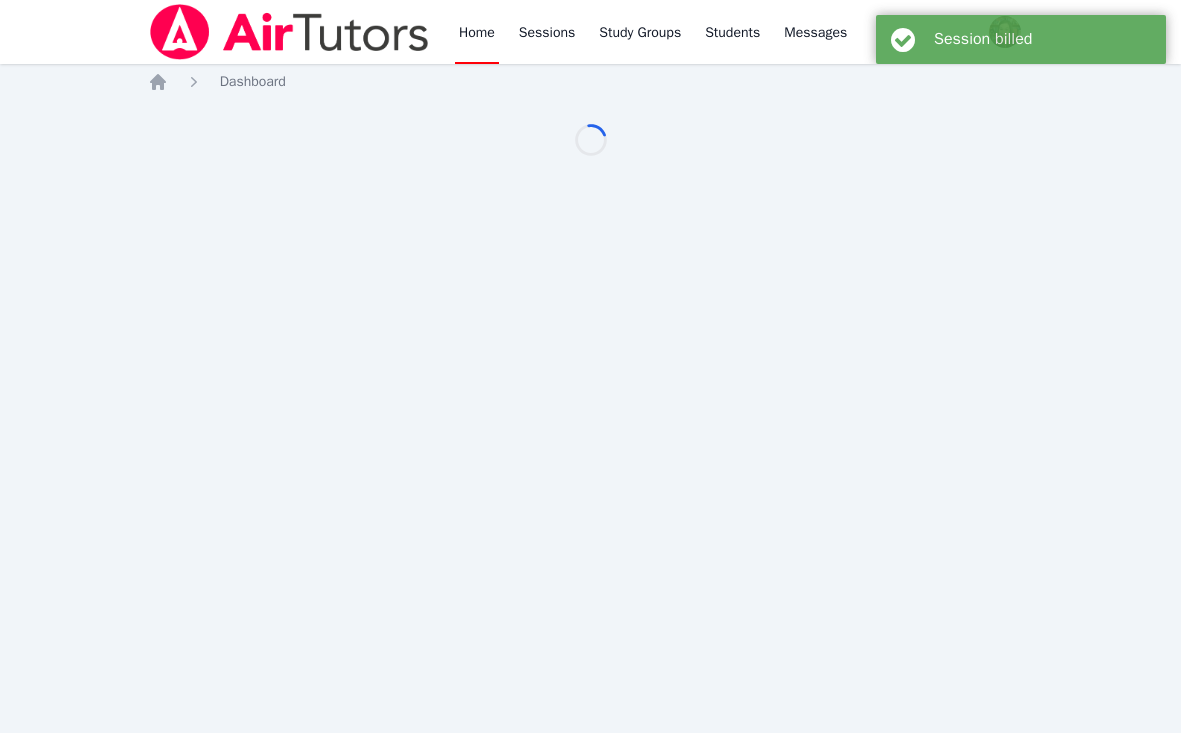 scroll, scrollTop: 0, scrollLeft: 0, axis: both 